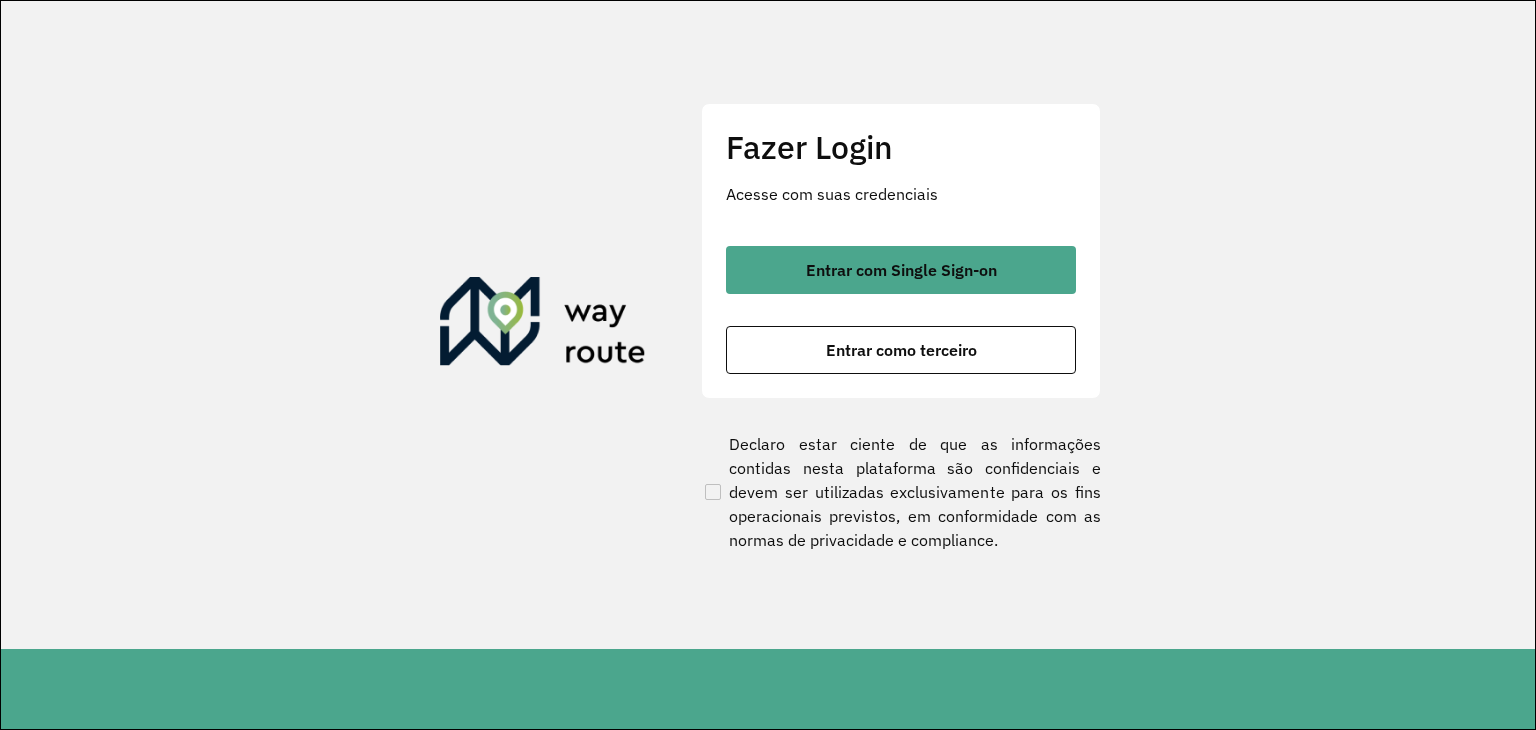 scroll, scrollTop: 0, scrollLeft: 0, axis: both 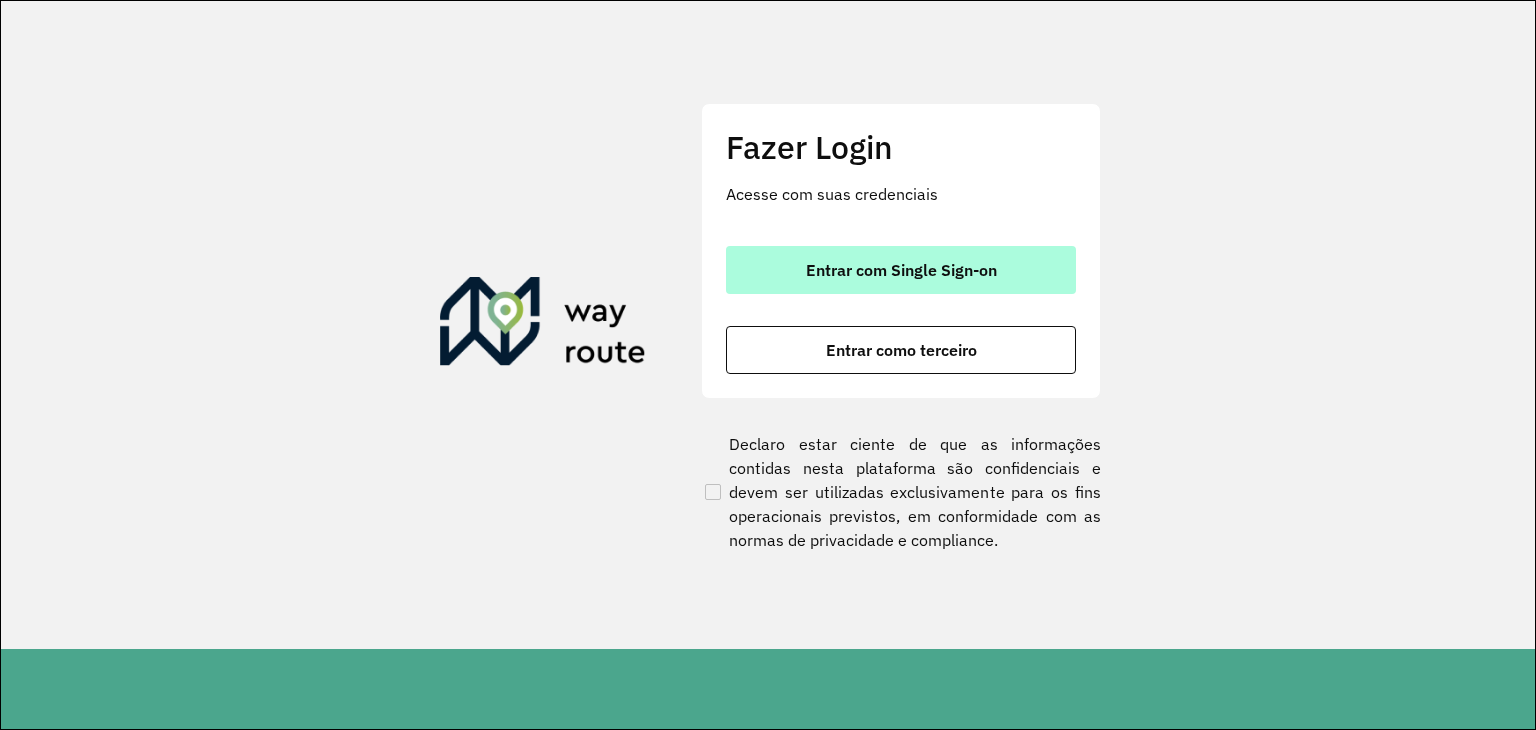 click on "Entrar com Single Sign-on" at bounding box center (901, 270) 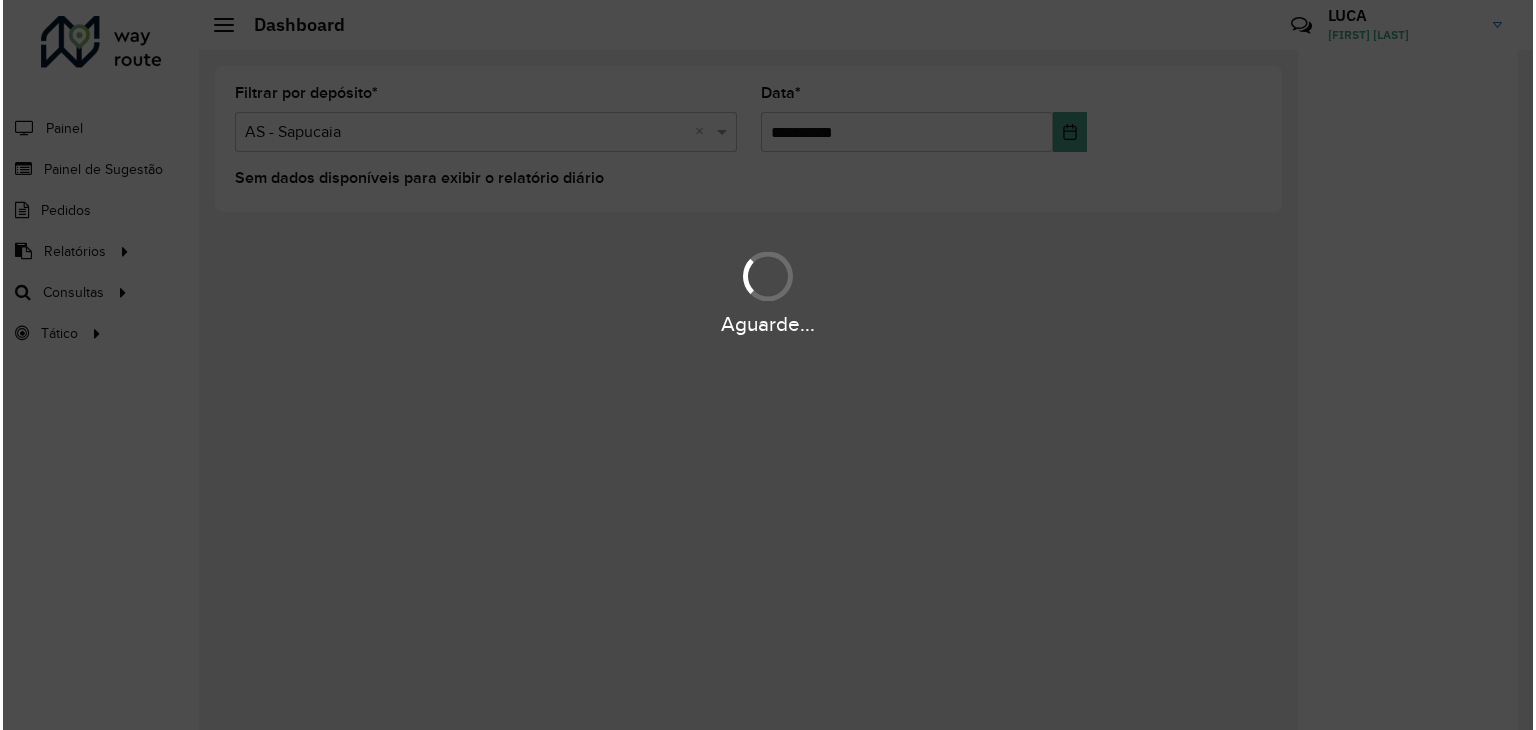 scroll, scrollTop: 0, scrollLeft: 0, axis: both 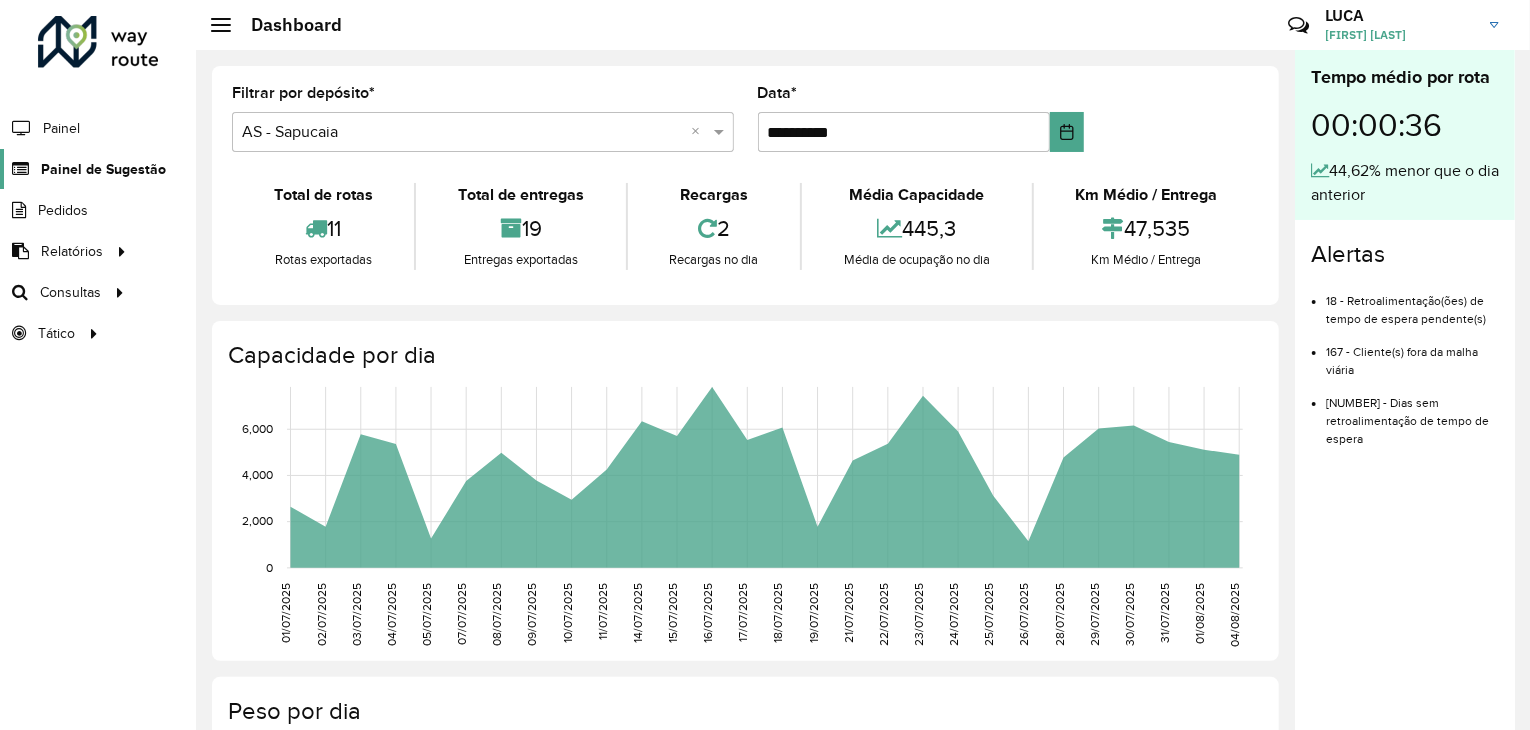 click on "Painel de Sugestão" 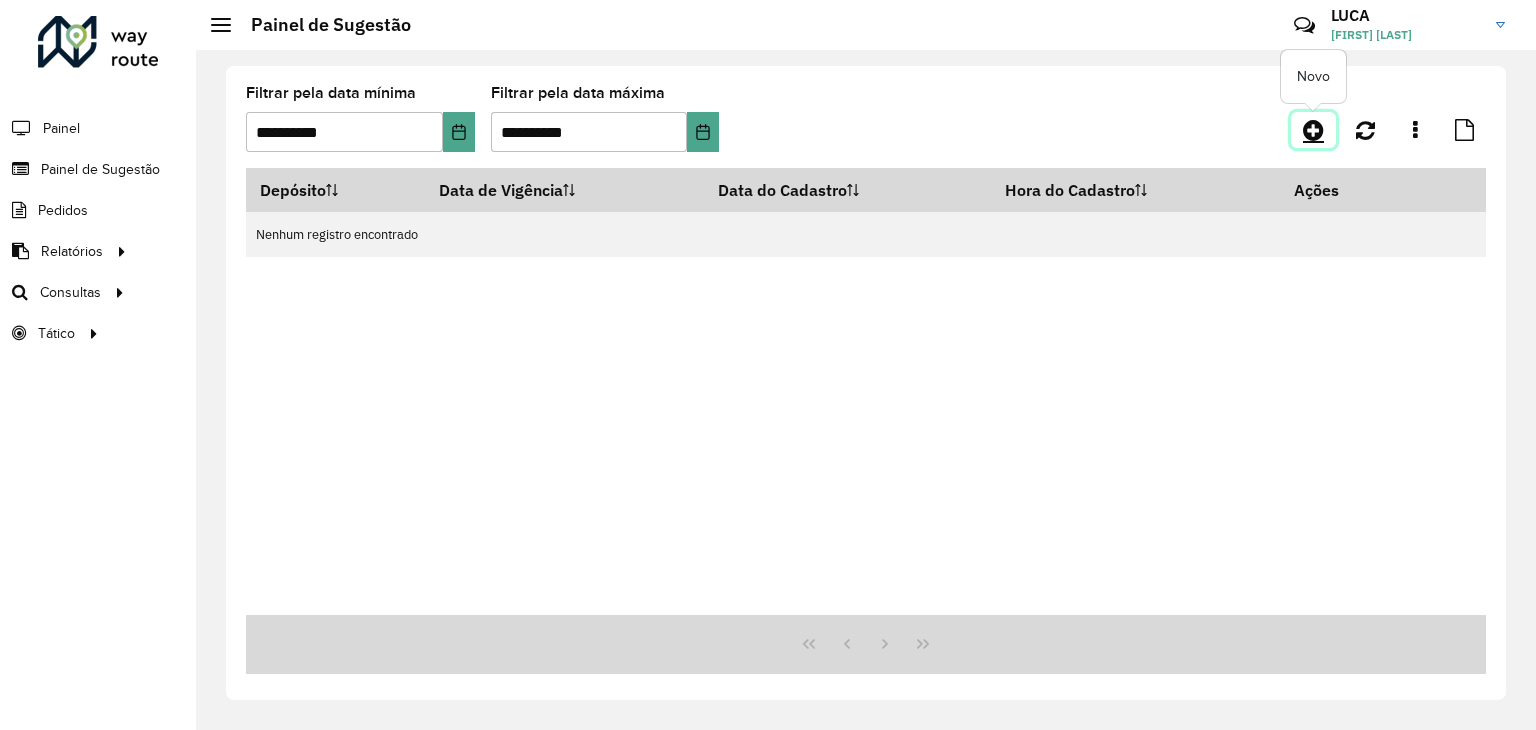 click 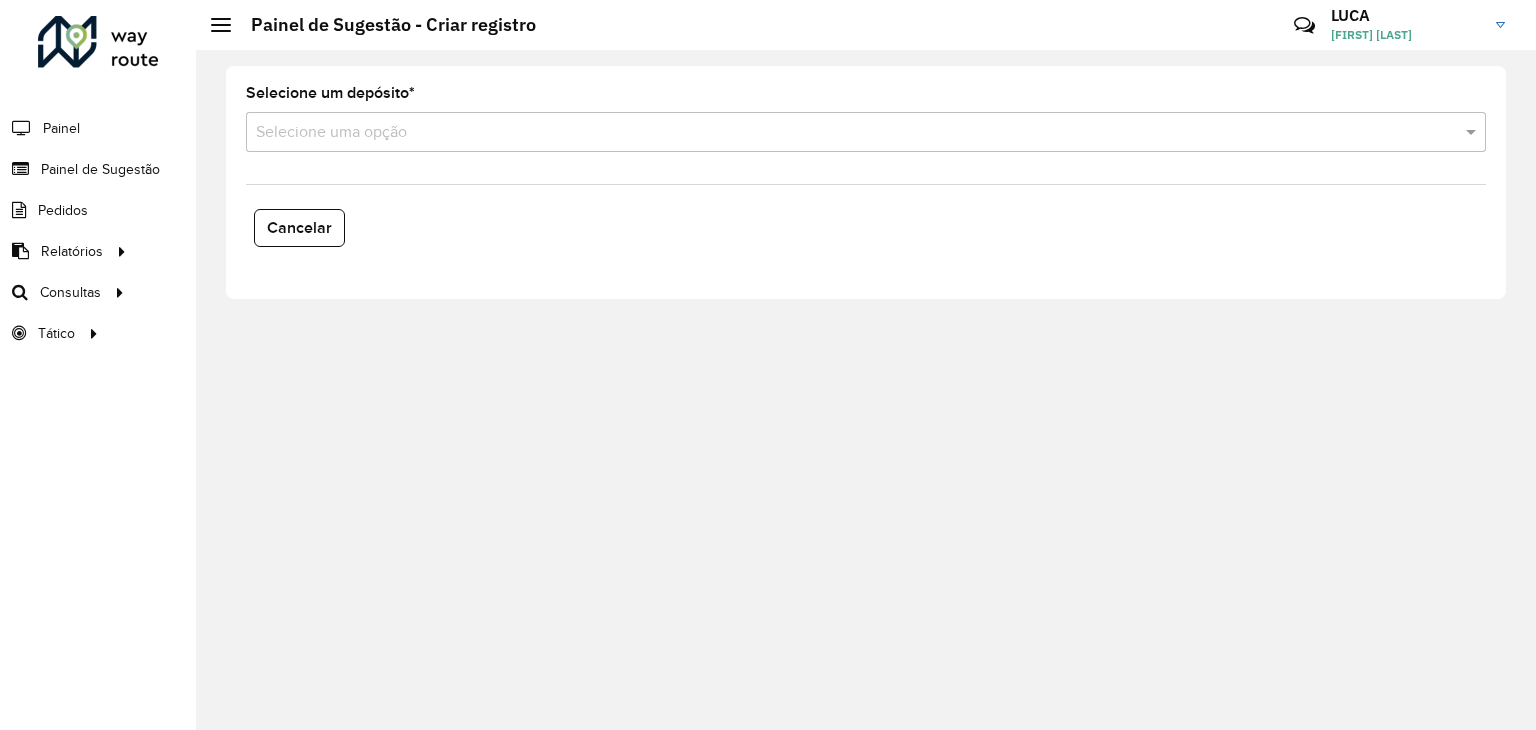 click at bounding box center [846, 133] 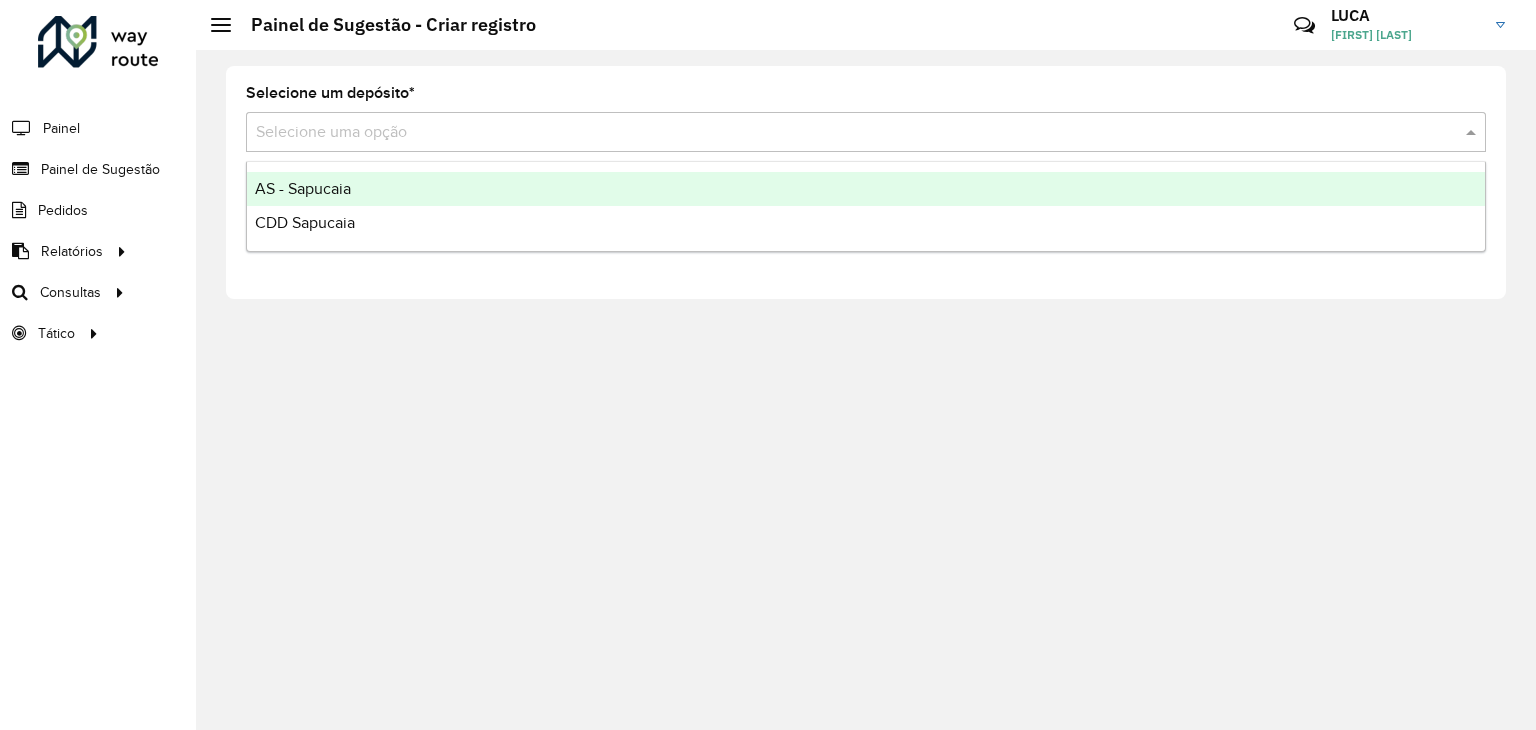 click on "AS - Sapucaia" at bounding box center (866, 189) 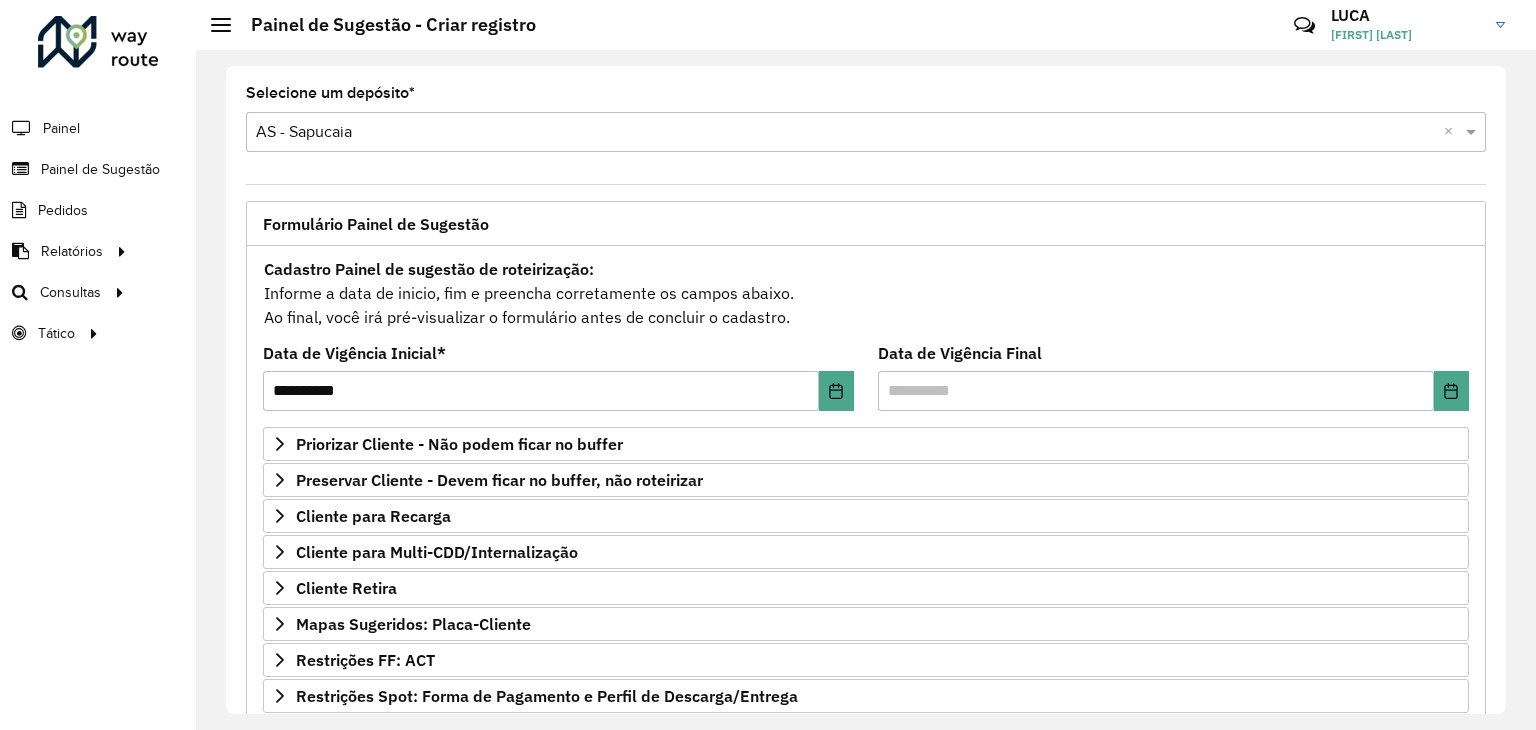 scroll, scrollTop: 260, scrollLeft: 0, axis: vertical 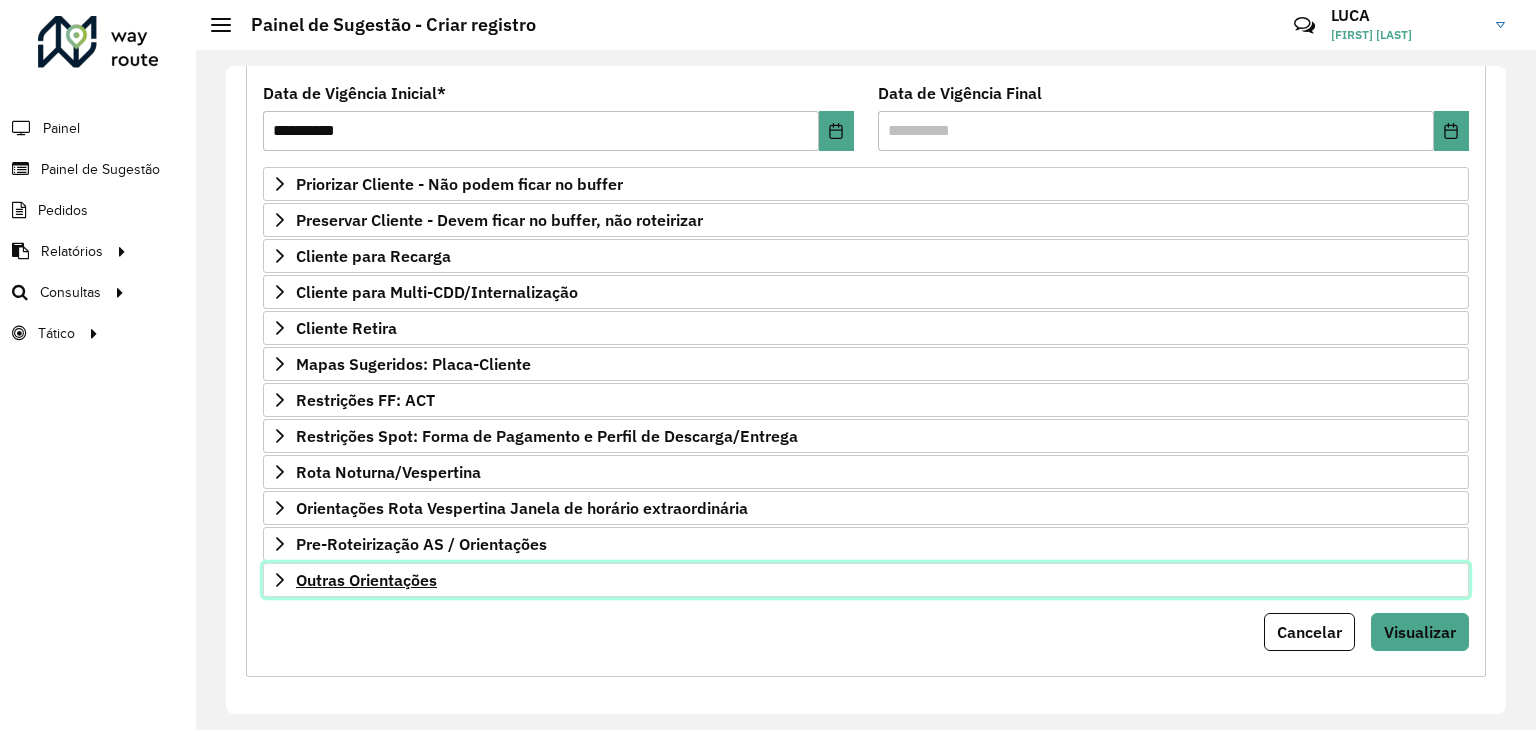 click on "Outras Orientações" at bounding box center (866, 580) 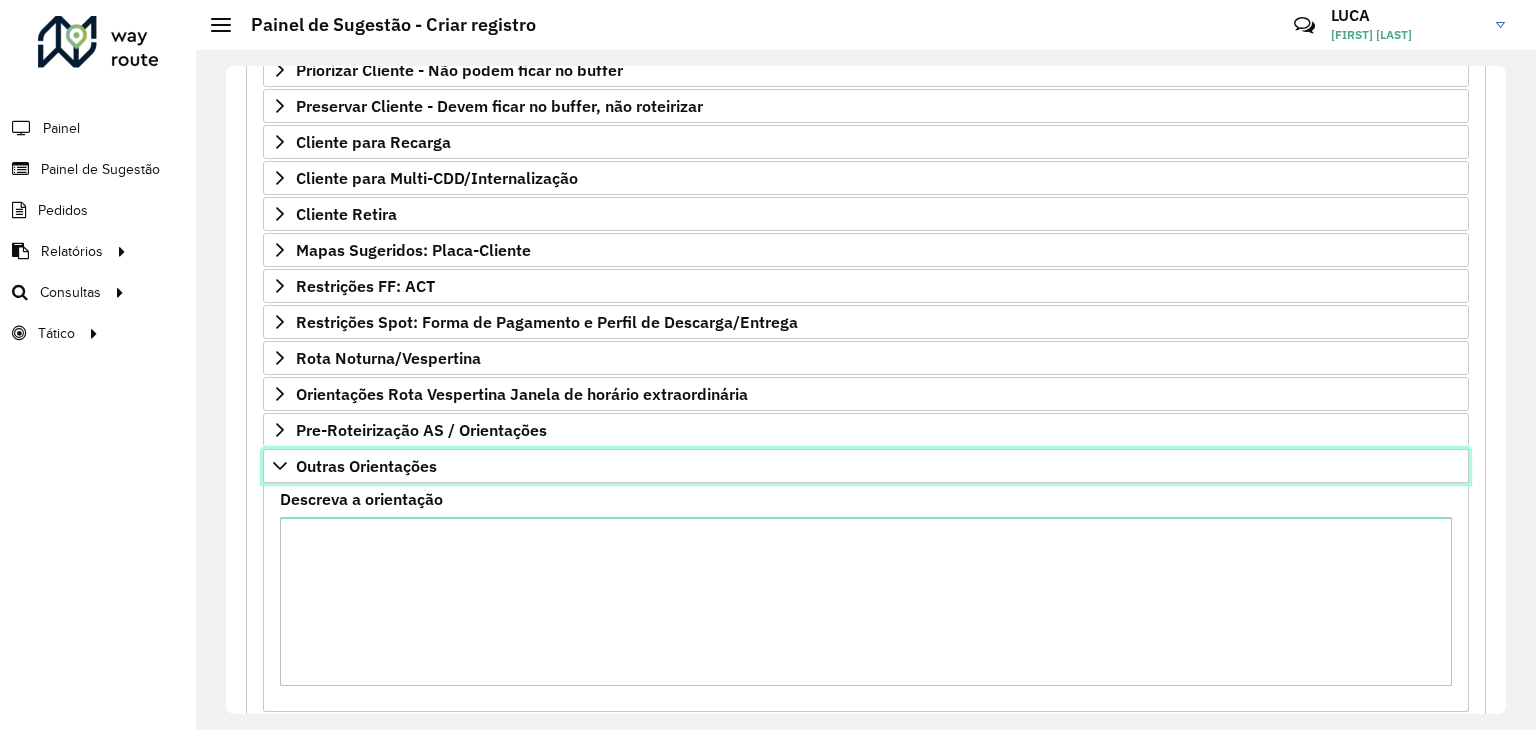 scroll, scrollTop: 489, scrollLeft: 0, axis: vertical 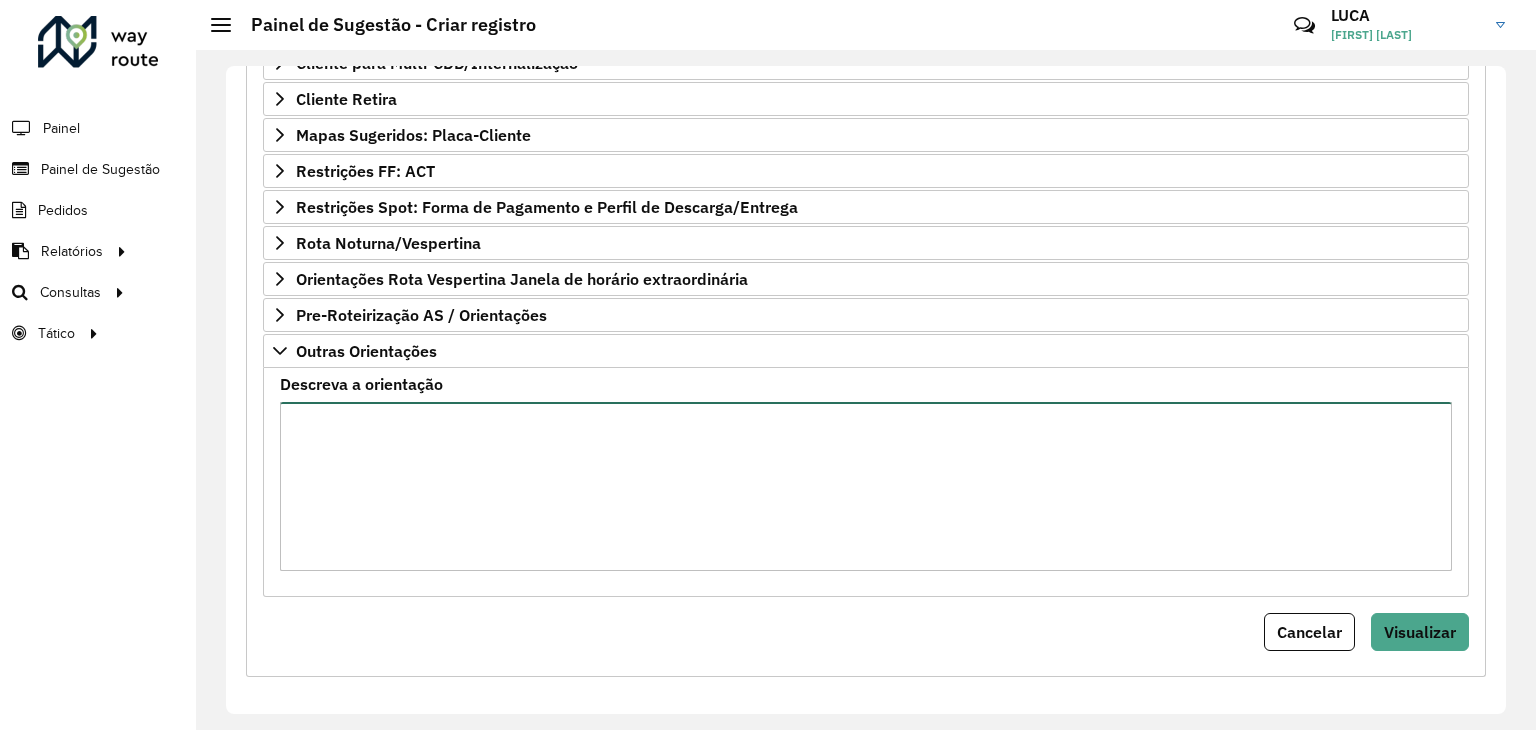 click on "Descreva a orientação" at bounding box center (866, 486) 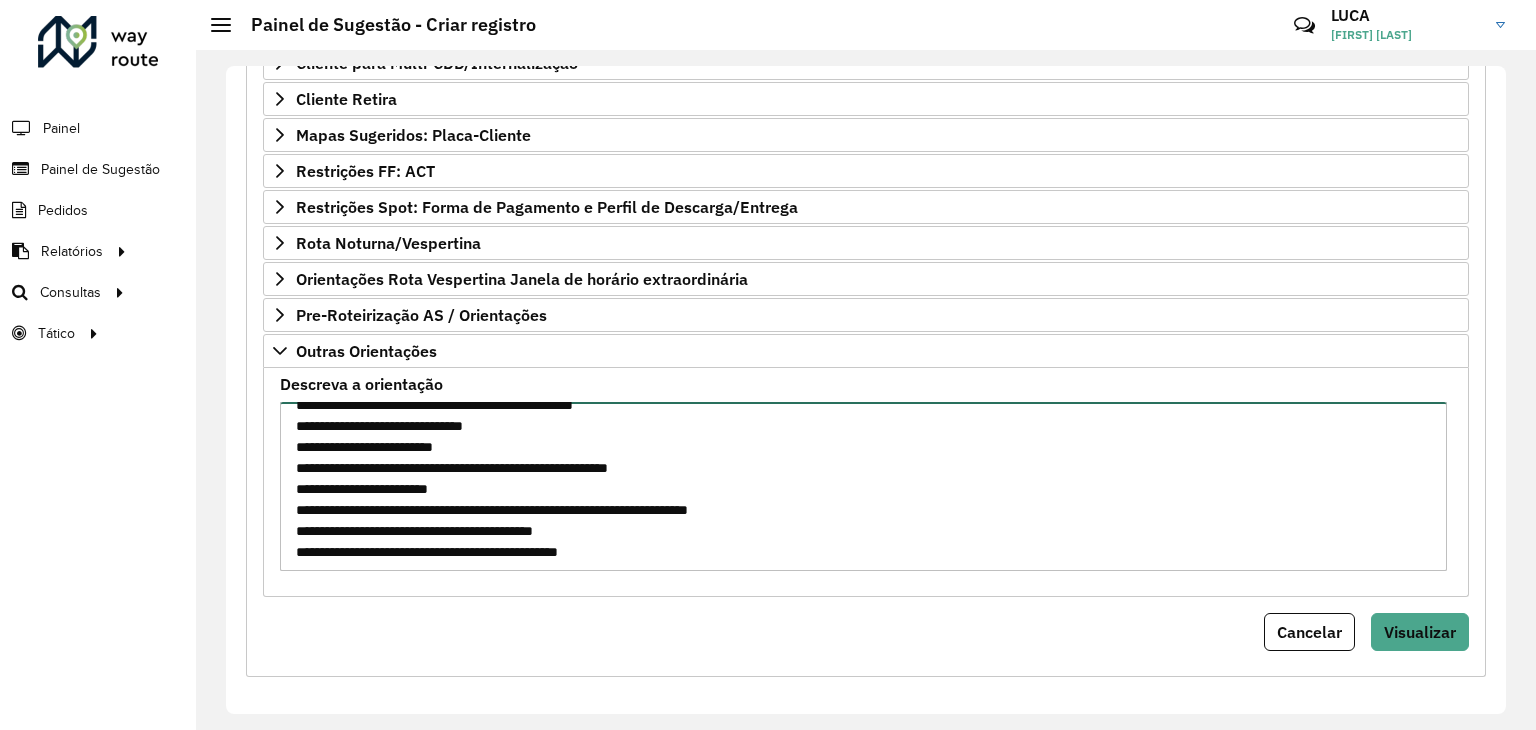 scroll, scrollTop: 146, scrollLeft: 0, axis: vertical 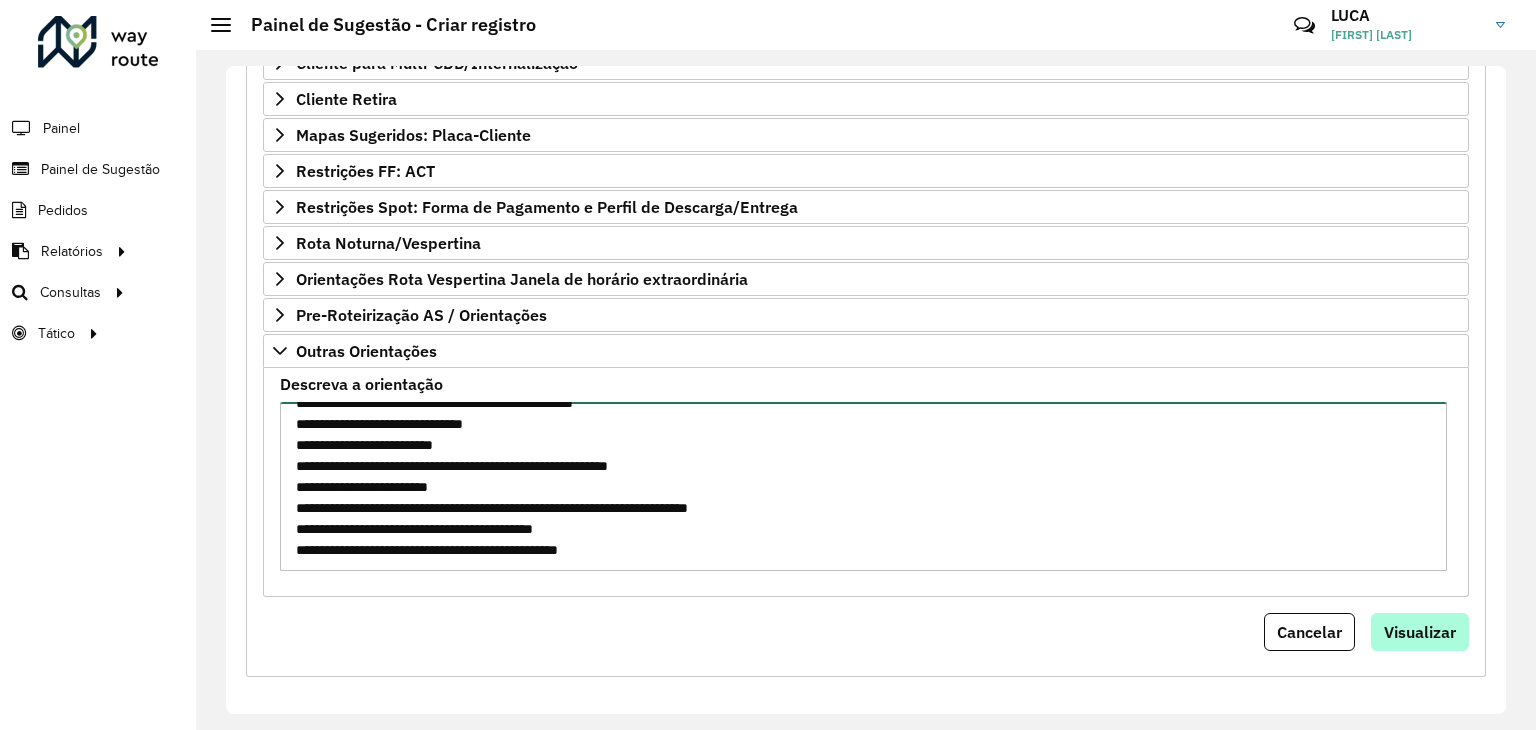 type on "**********" 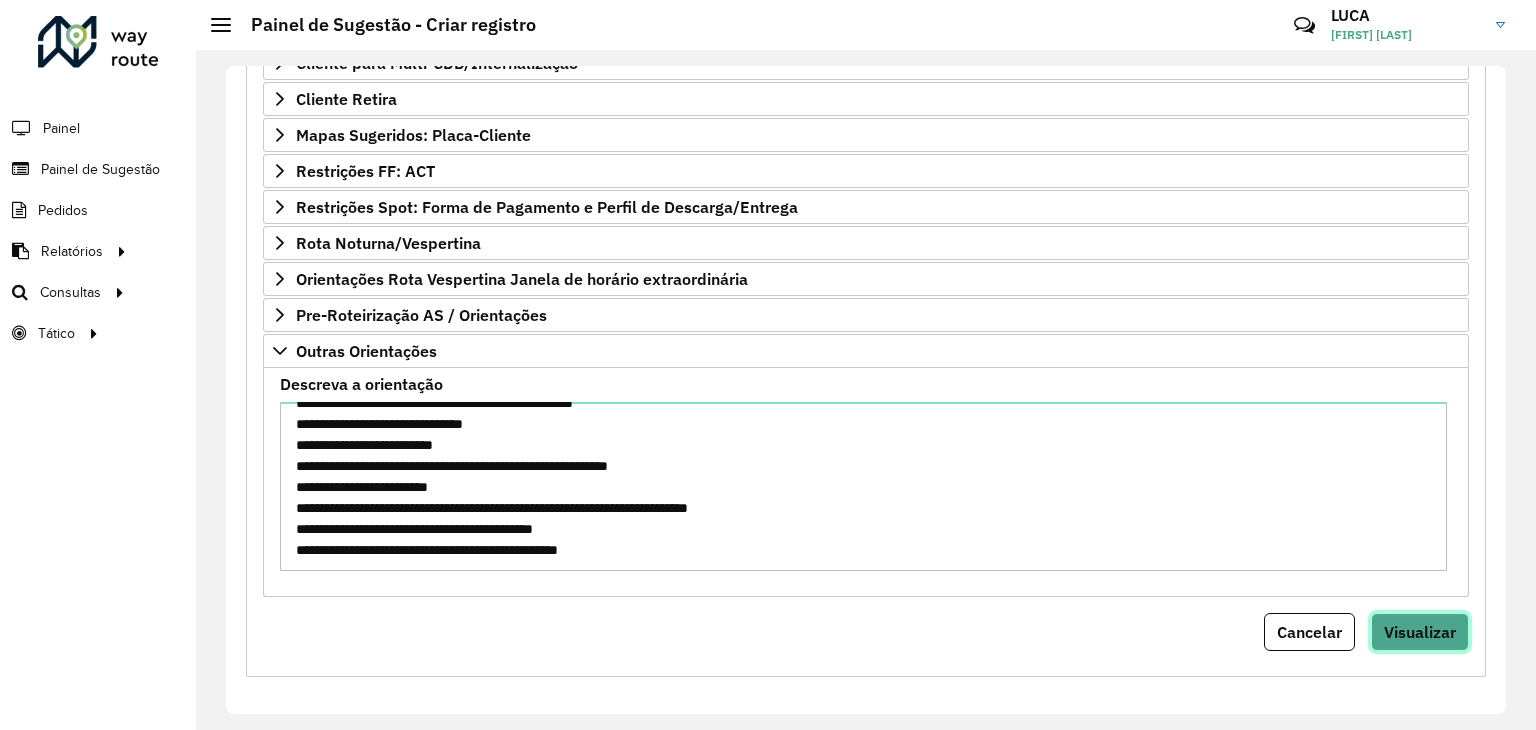 click on "Visualizar" at bounding box center (1420, 632) 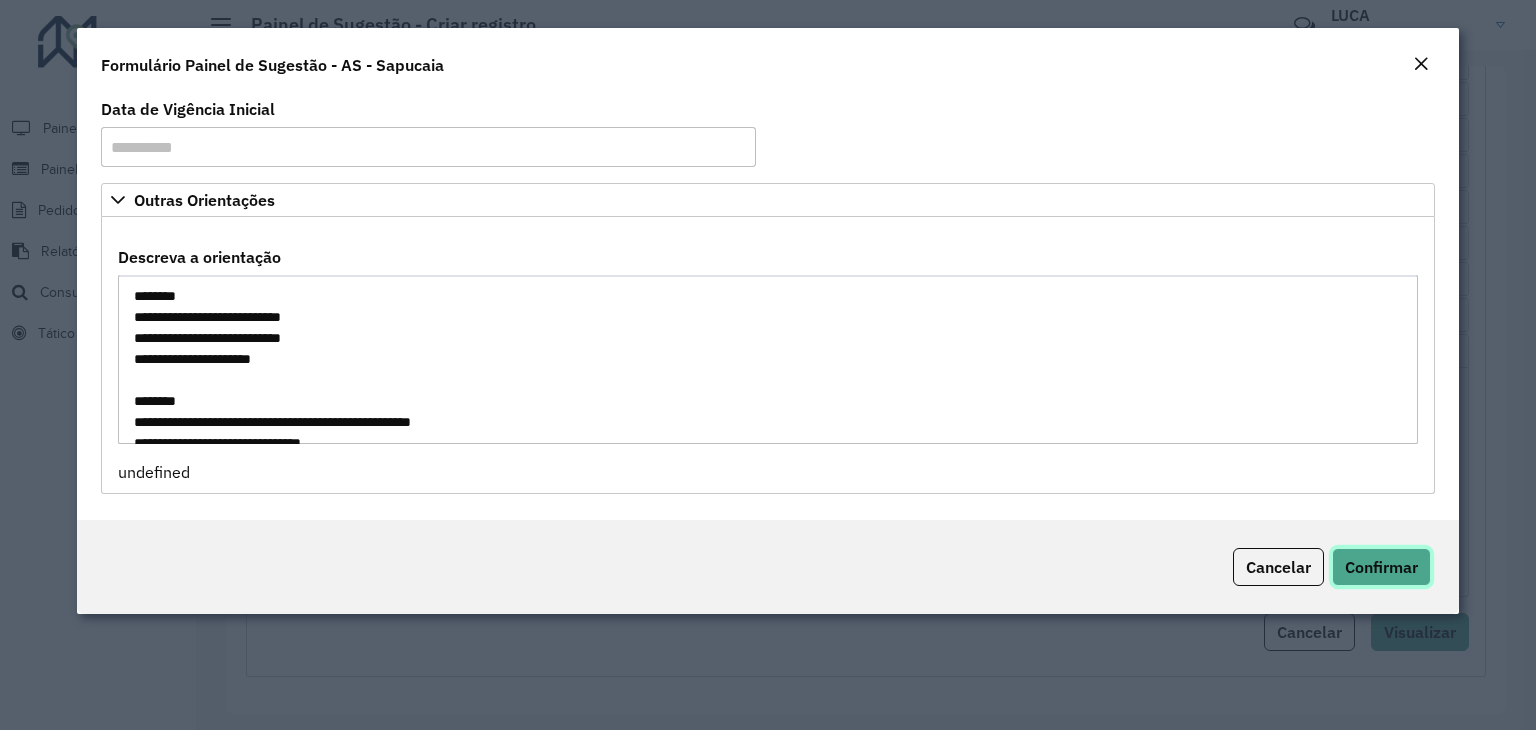 click on "Confirmar" 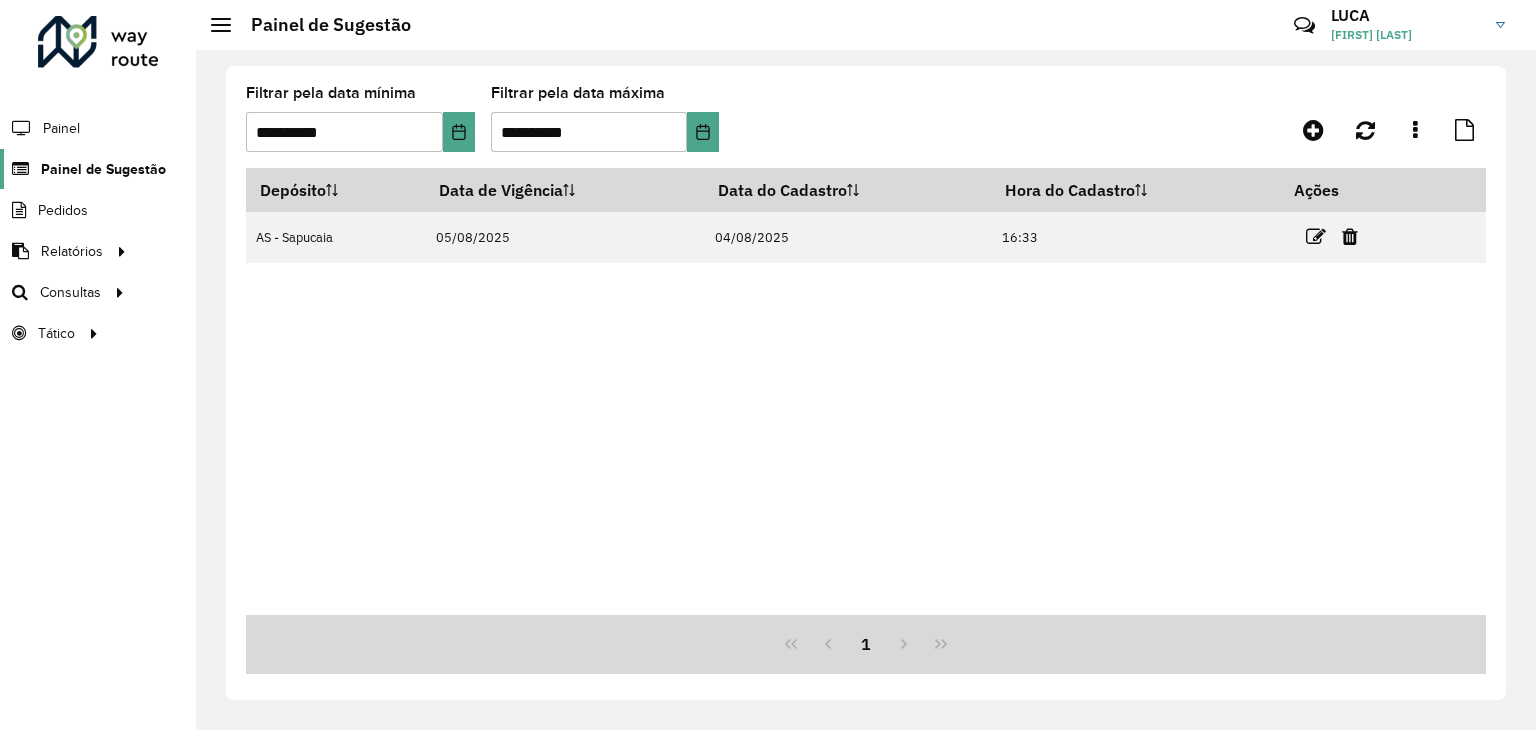 click on "Painel de Sugestão" 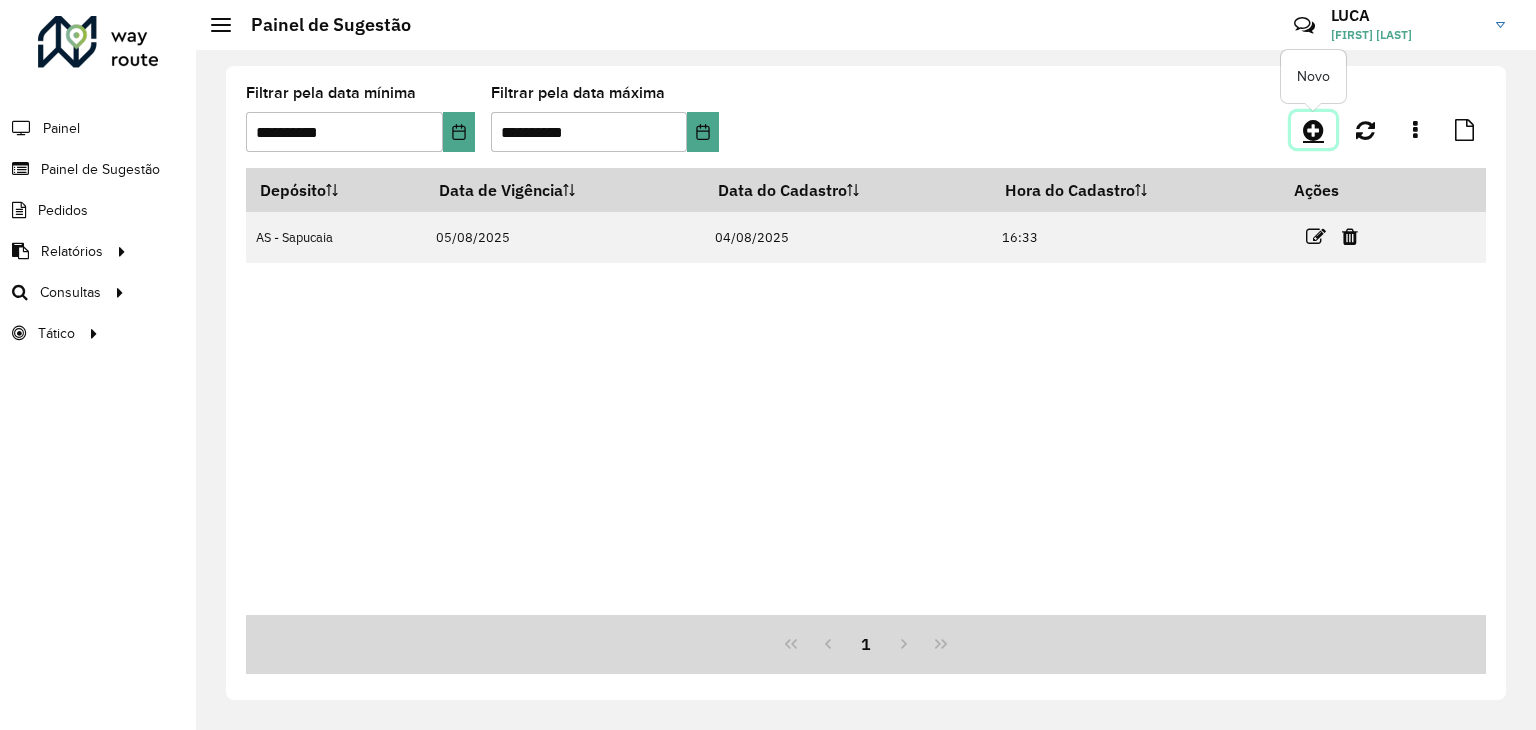 click 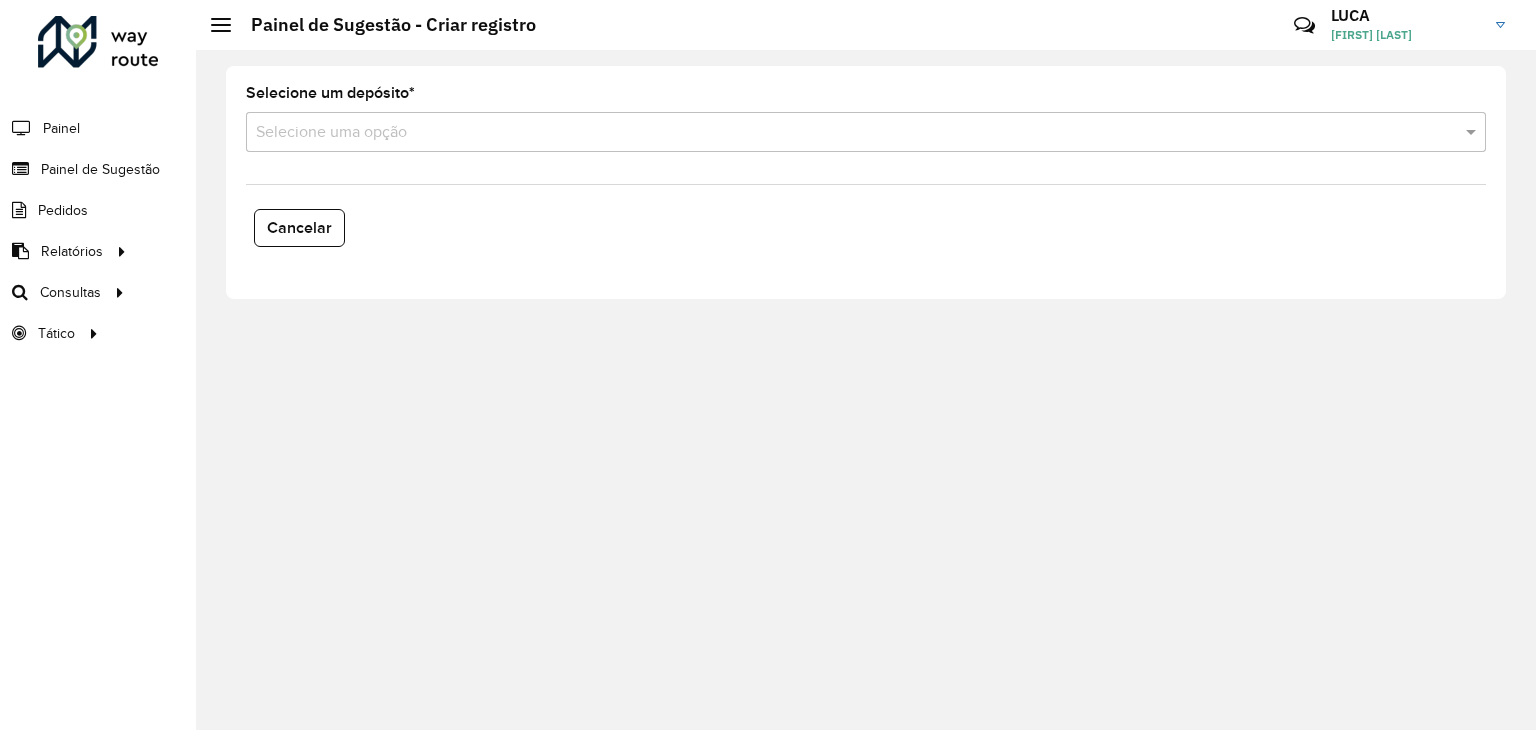click on "Selecione uma opção" at bounding box center (866, 132) 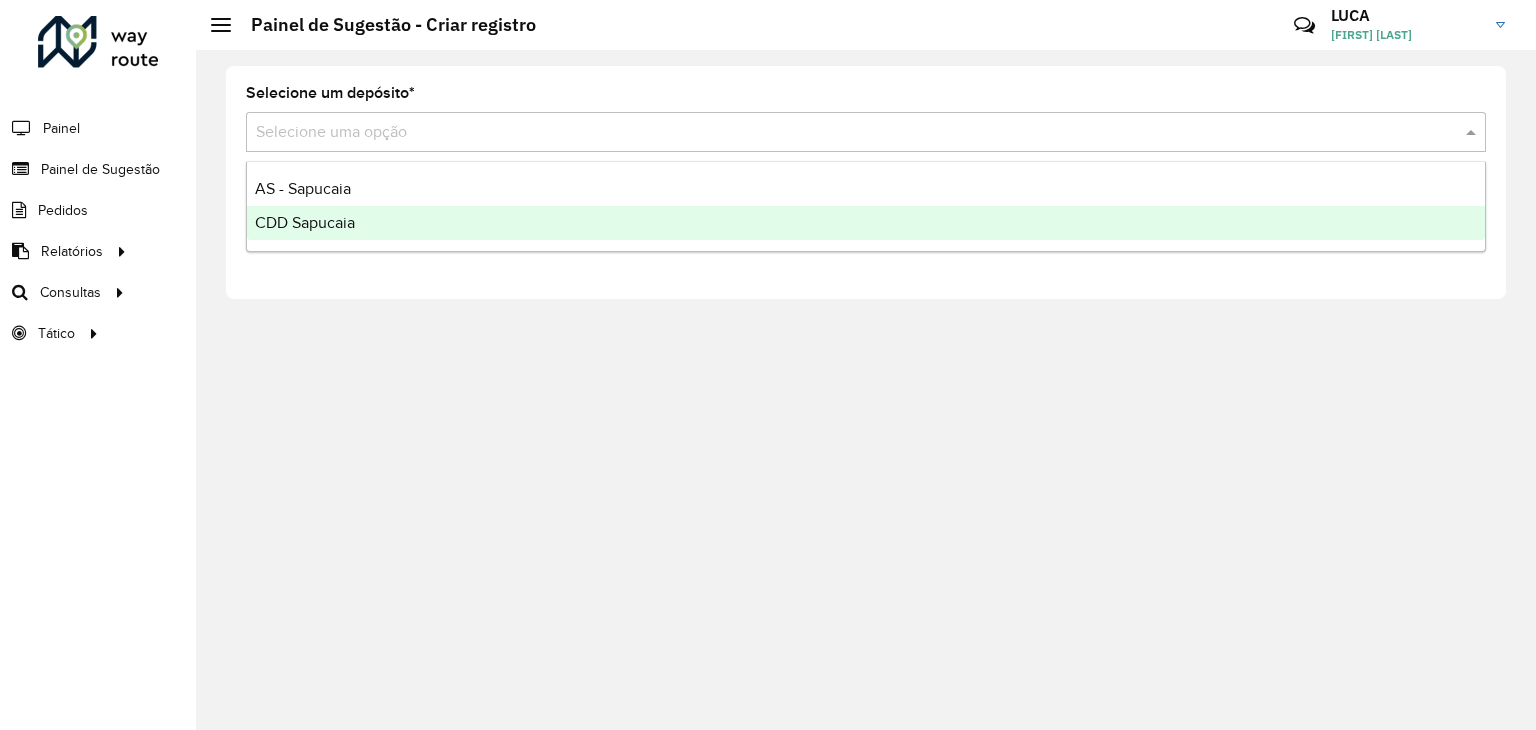 click on "CDD Sapucaia" at bounding box center (866, 223) 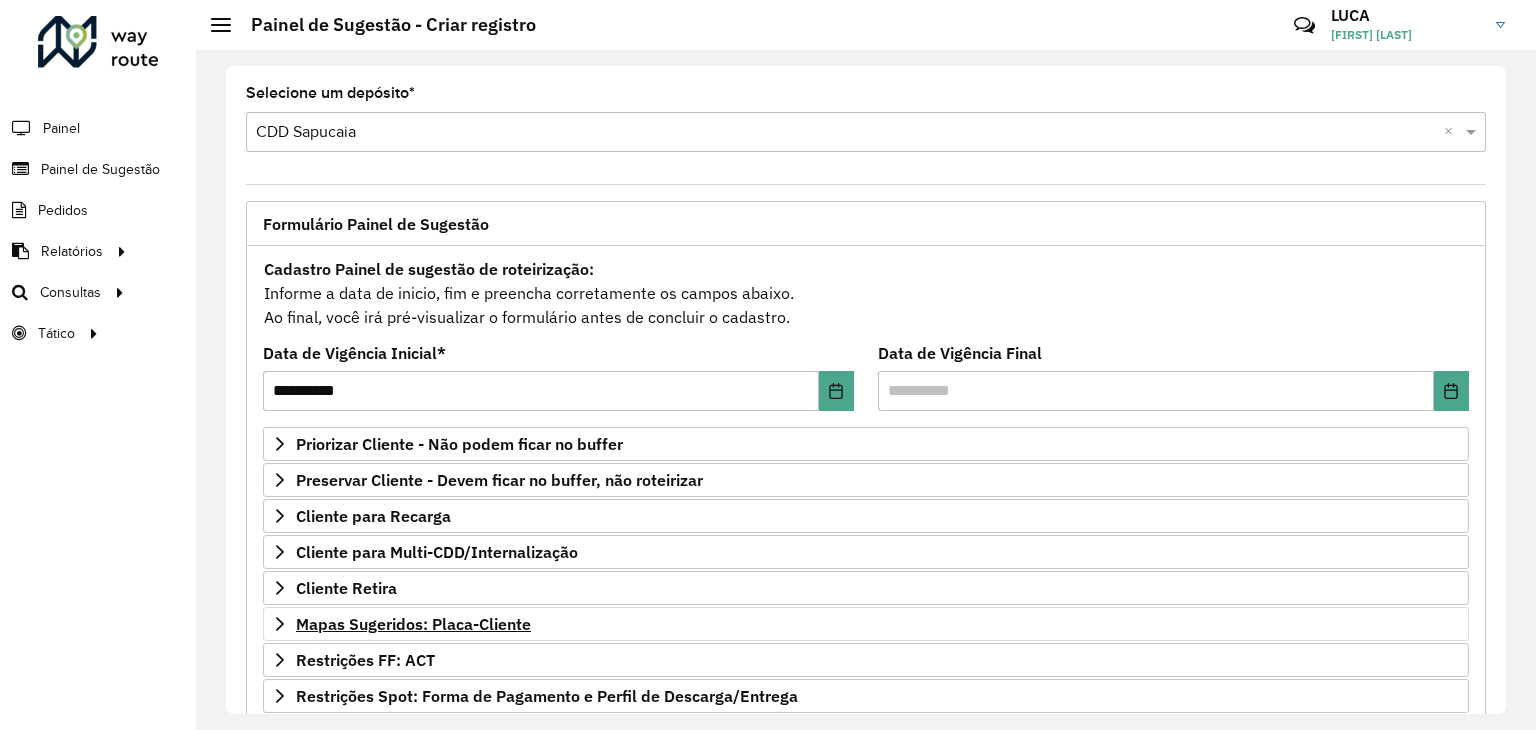 scroll, scrollTop: 260, scrollLeft: 0, axis: vertical 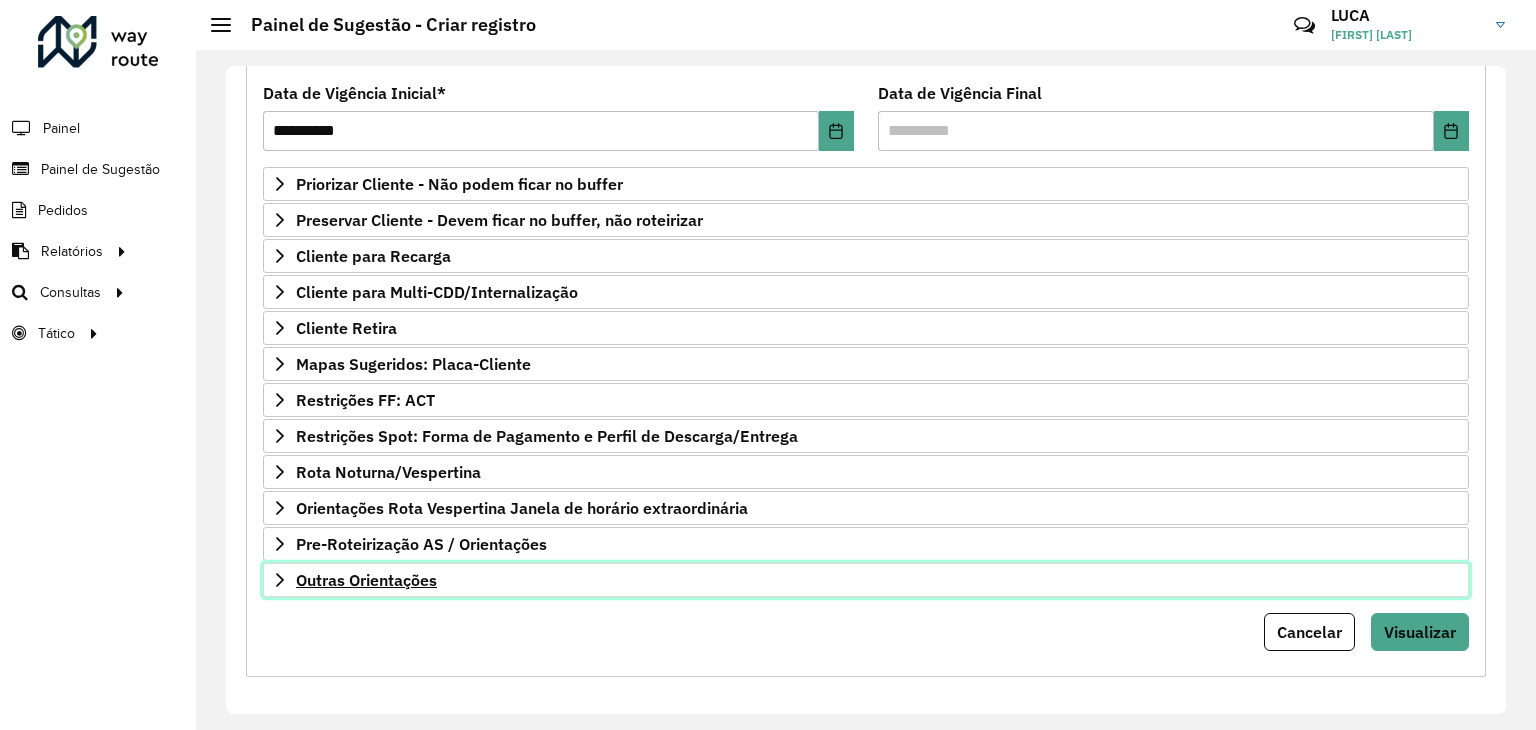 click on "Outras Orientações" at bounding box center (866, 580) 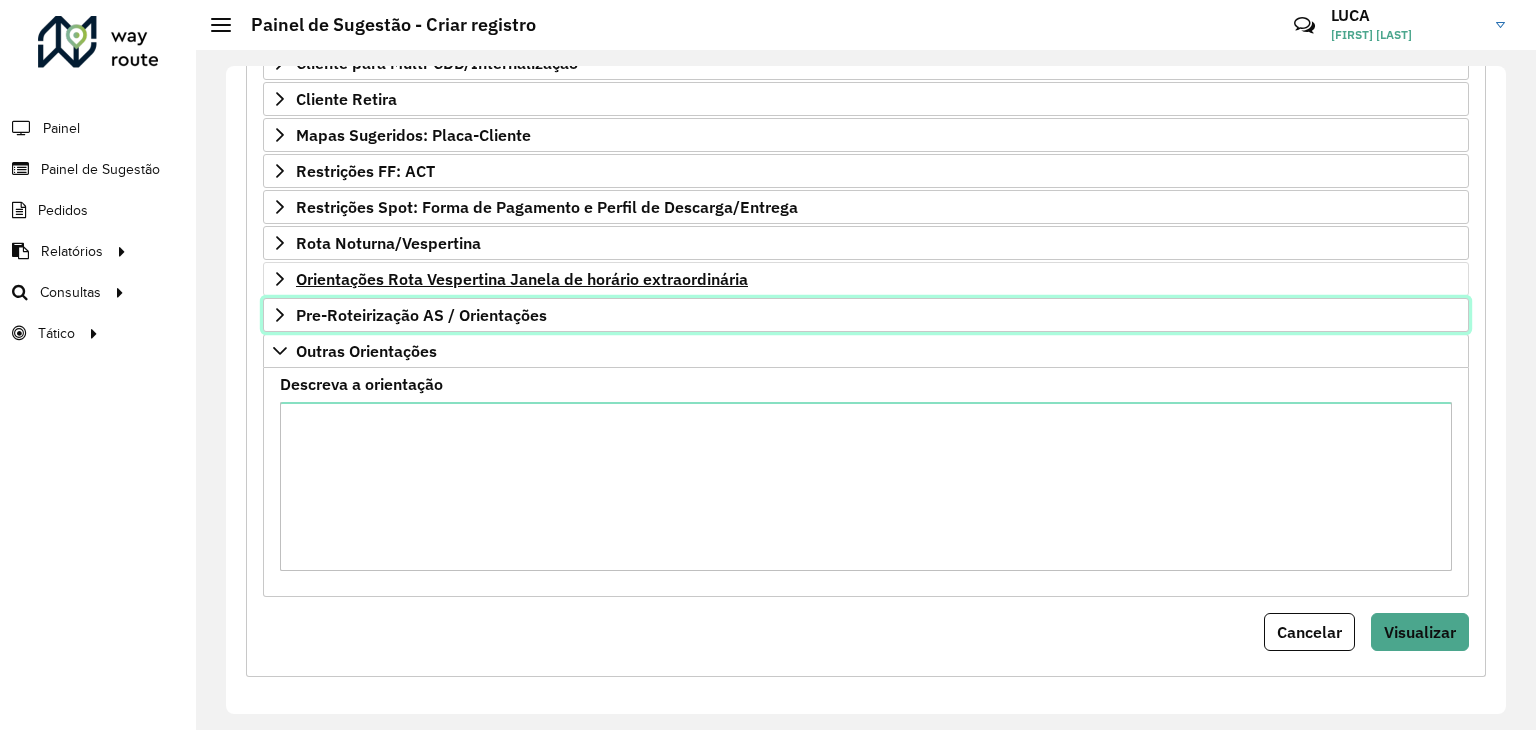drag, startPoint x: 576, startPoint y: 313, endPoint x: 580, endPoint y: 337, distance: 24.33105 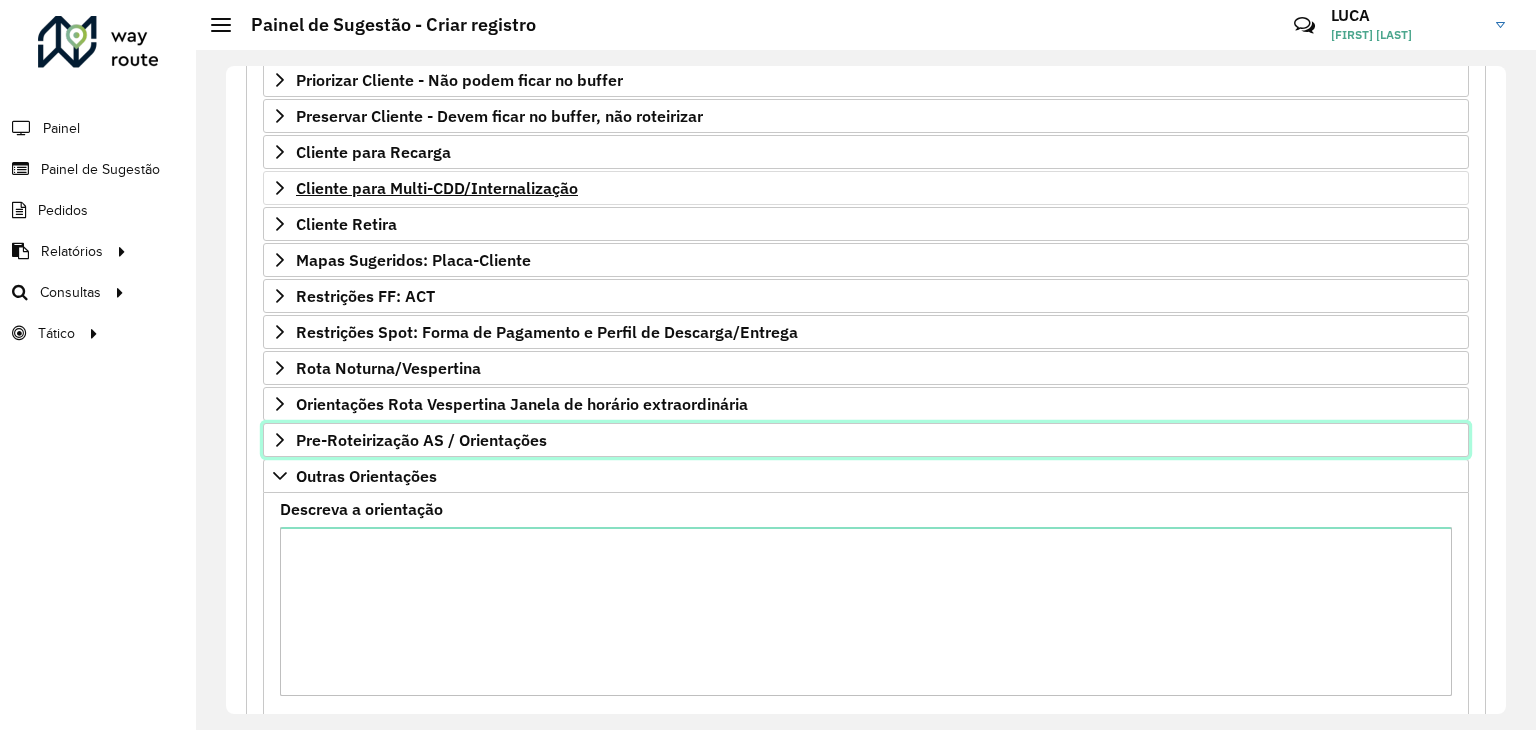 scroll, scrollTop: 189, scrollLeft: 0, axis: vertical 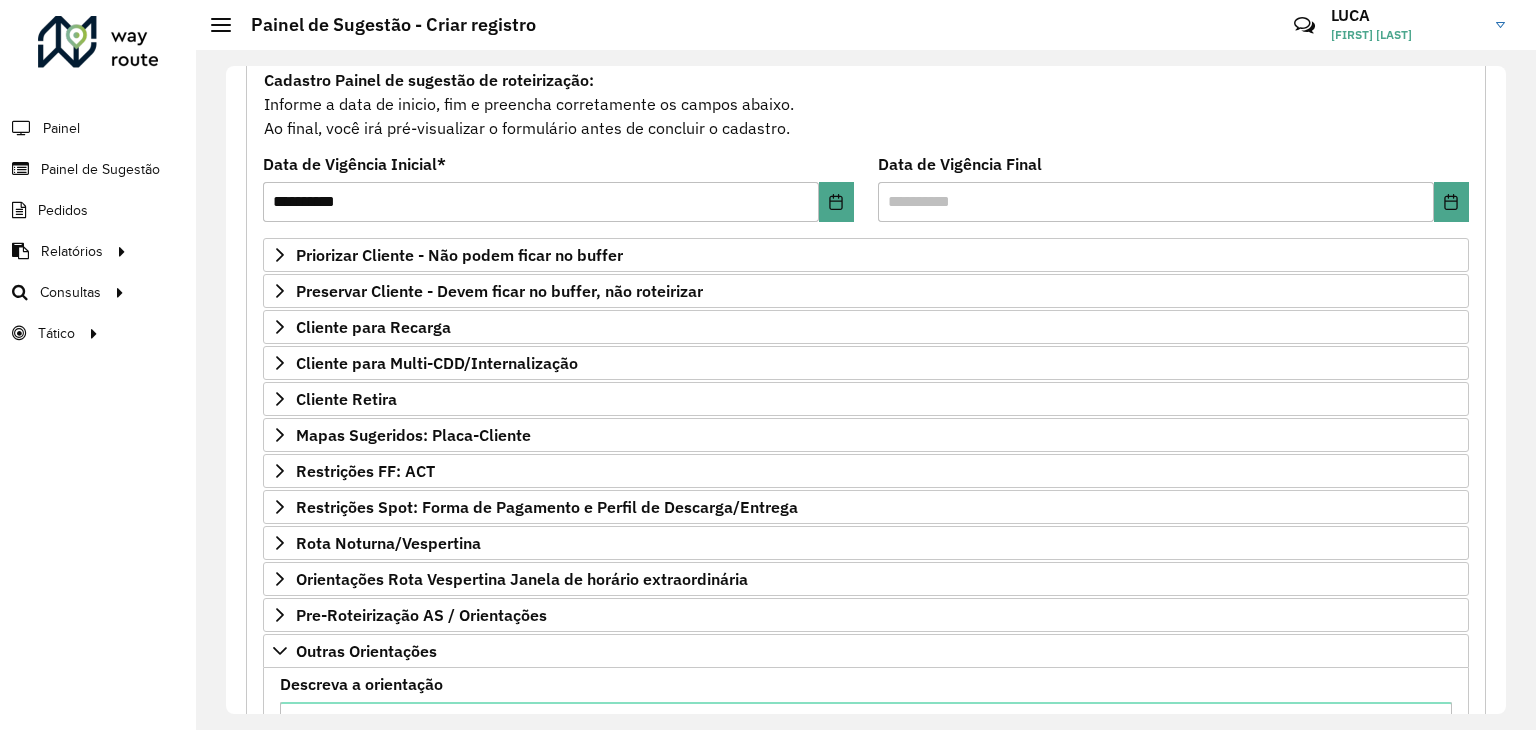 click on "Descreva a orientação" at bounding box center (866, 774) 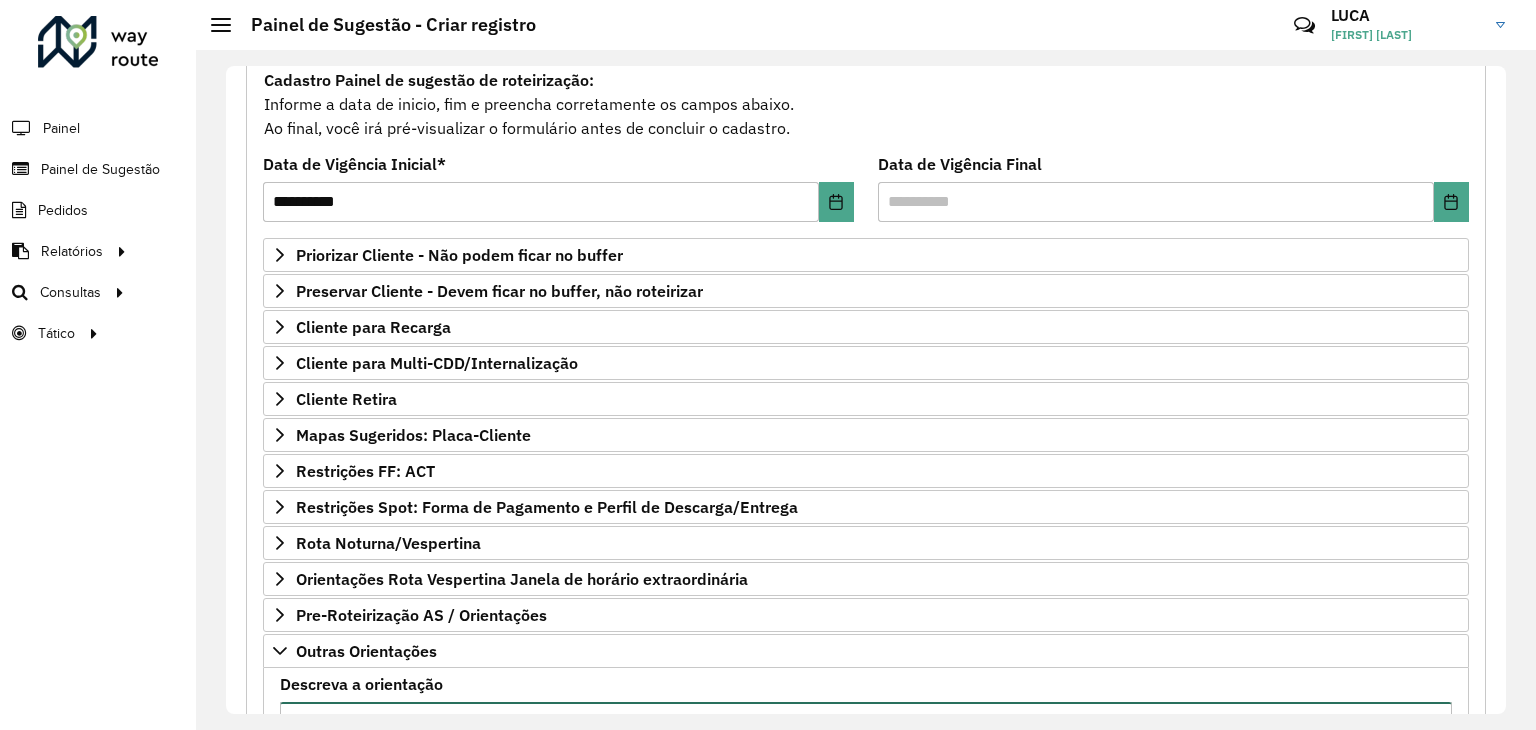 click on "Descreva a orientação" at bounding box center (866, 786) 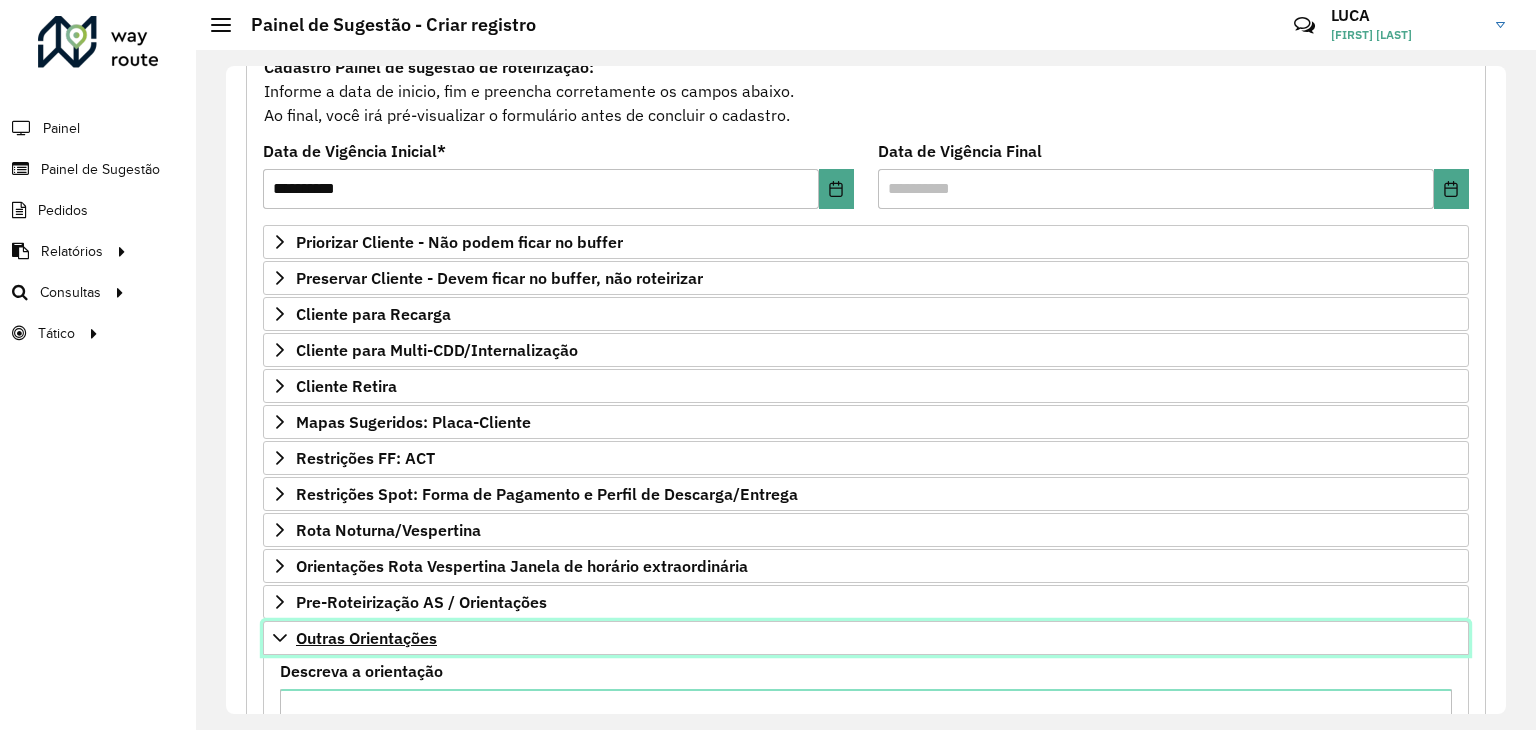 click on "Outras Orientações" at bounding box center [366, 638] 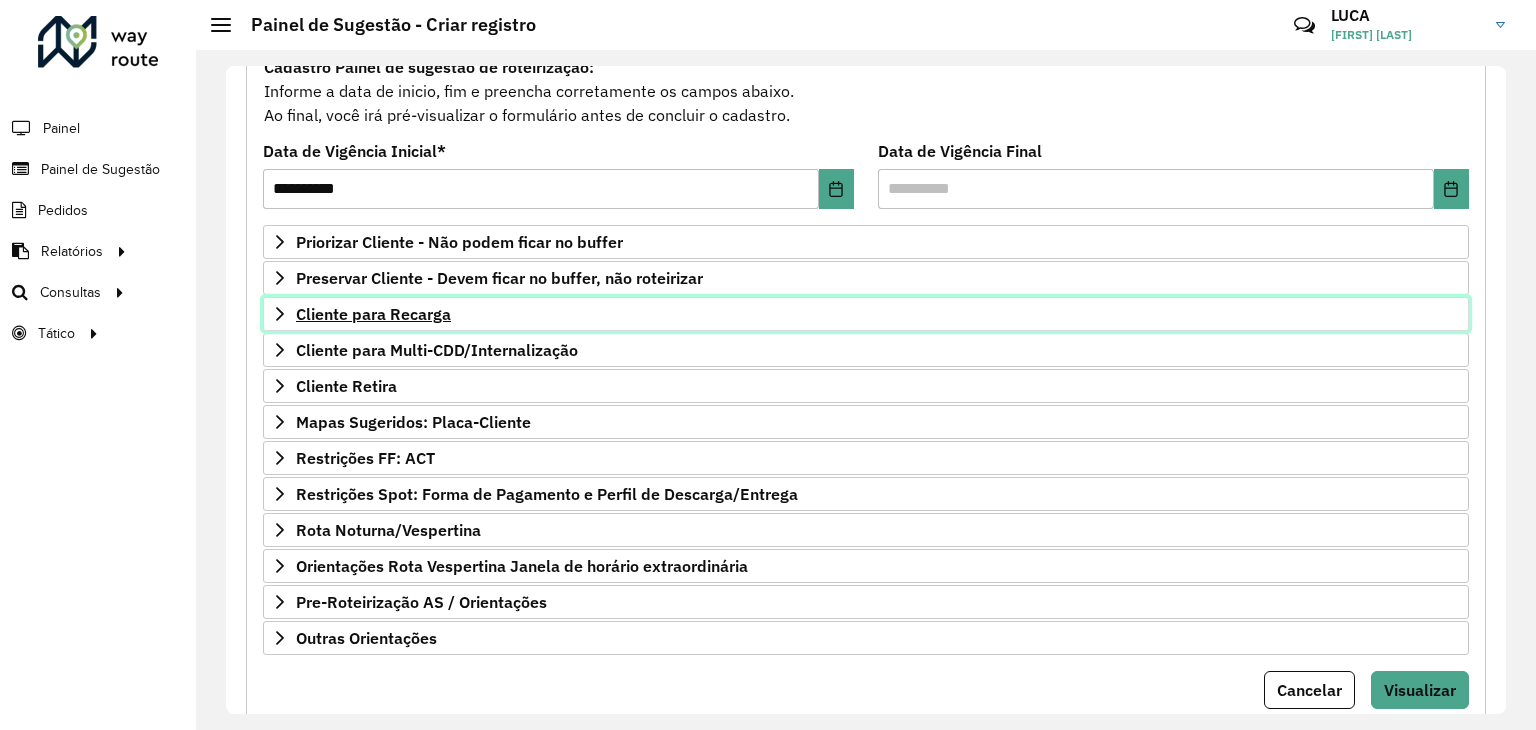 click on "Cliente para Recarga" at bounding box center [866, 314] 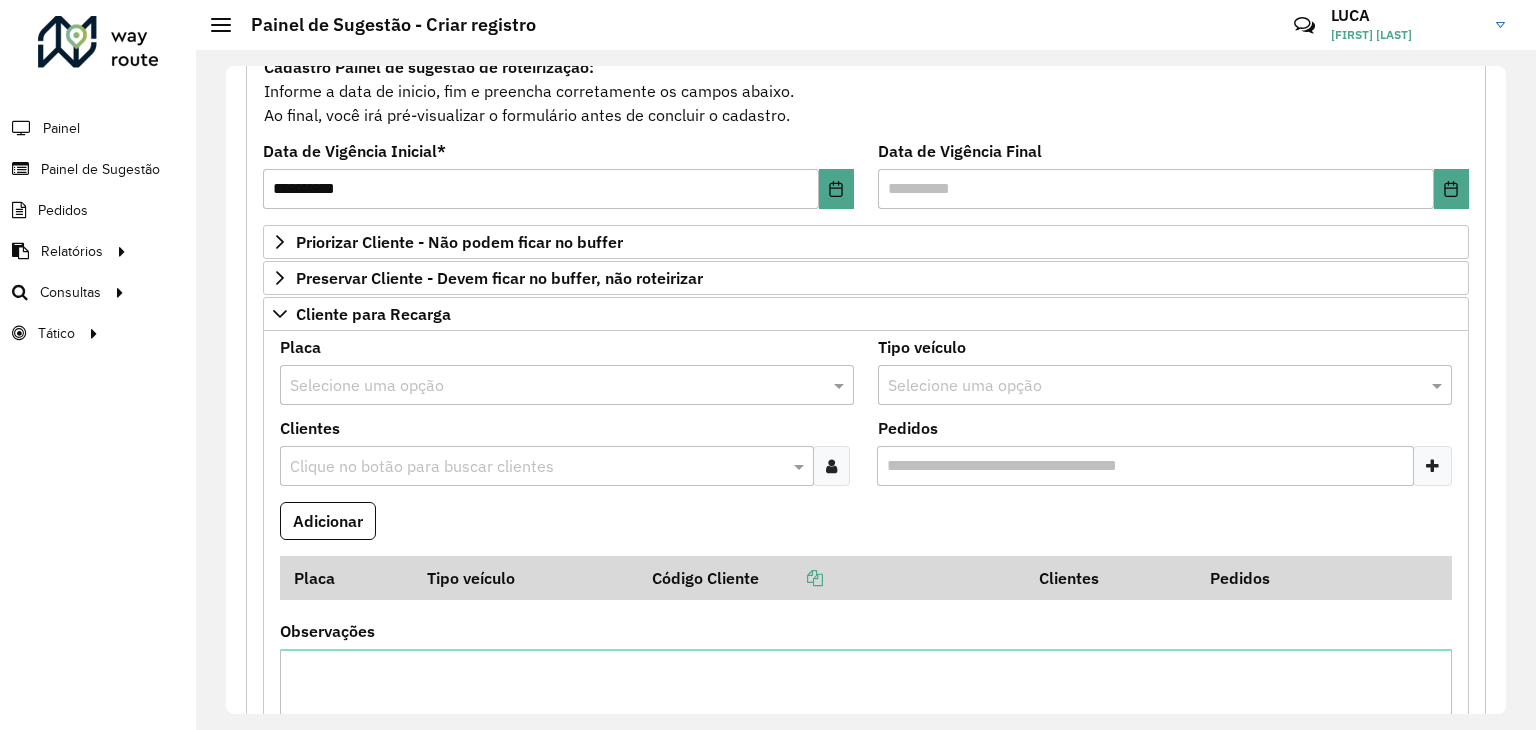 click at bounding box center (547, 386) 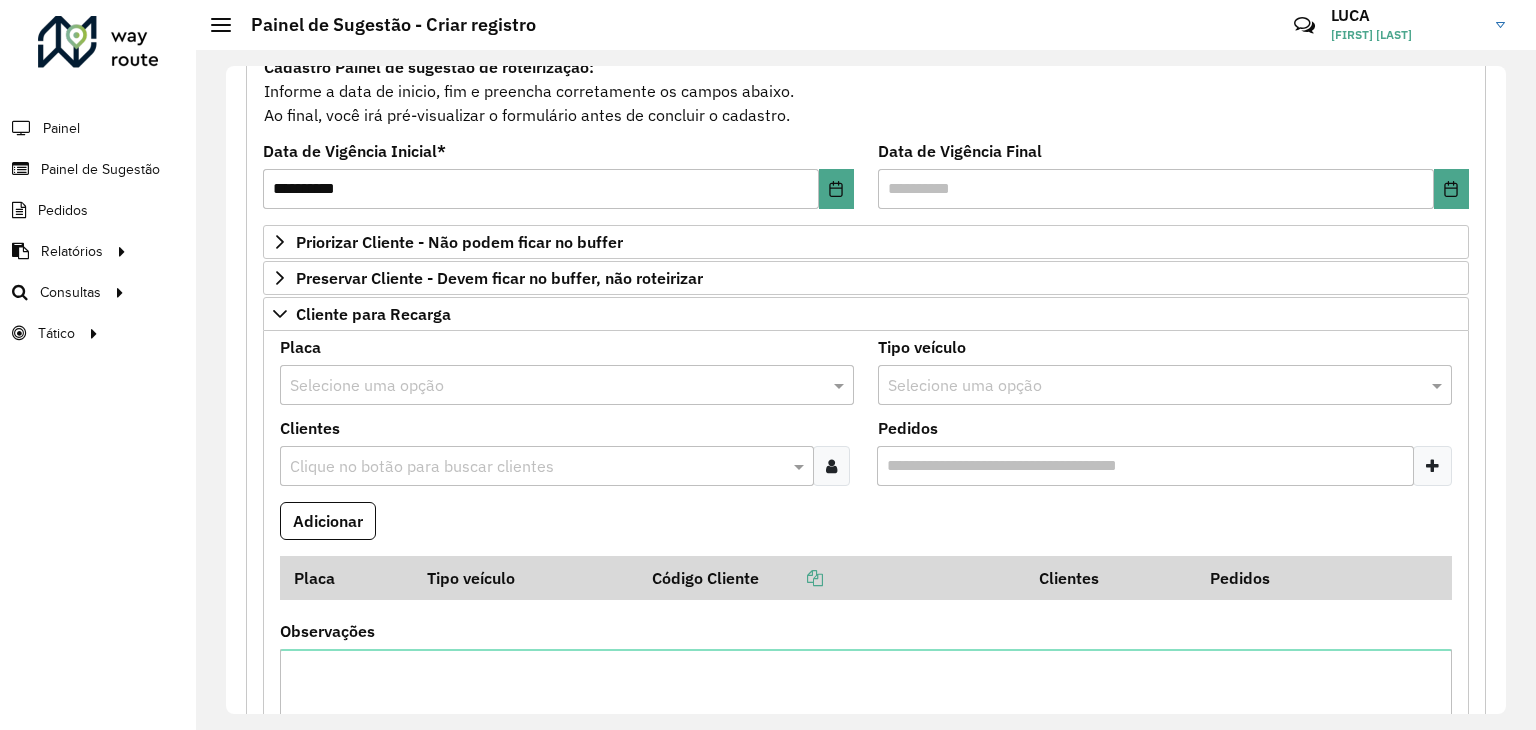 click at bounding box center (537, 467) 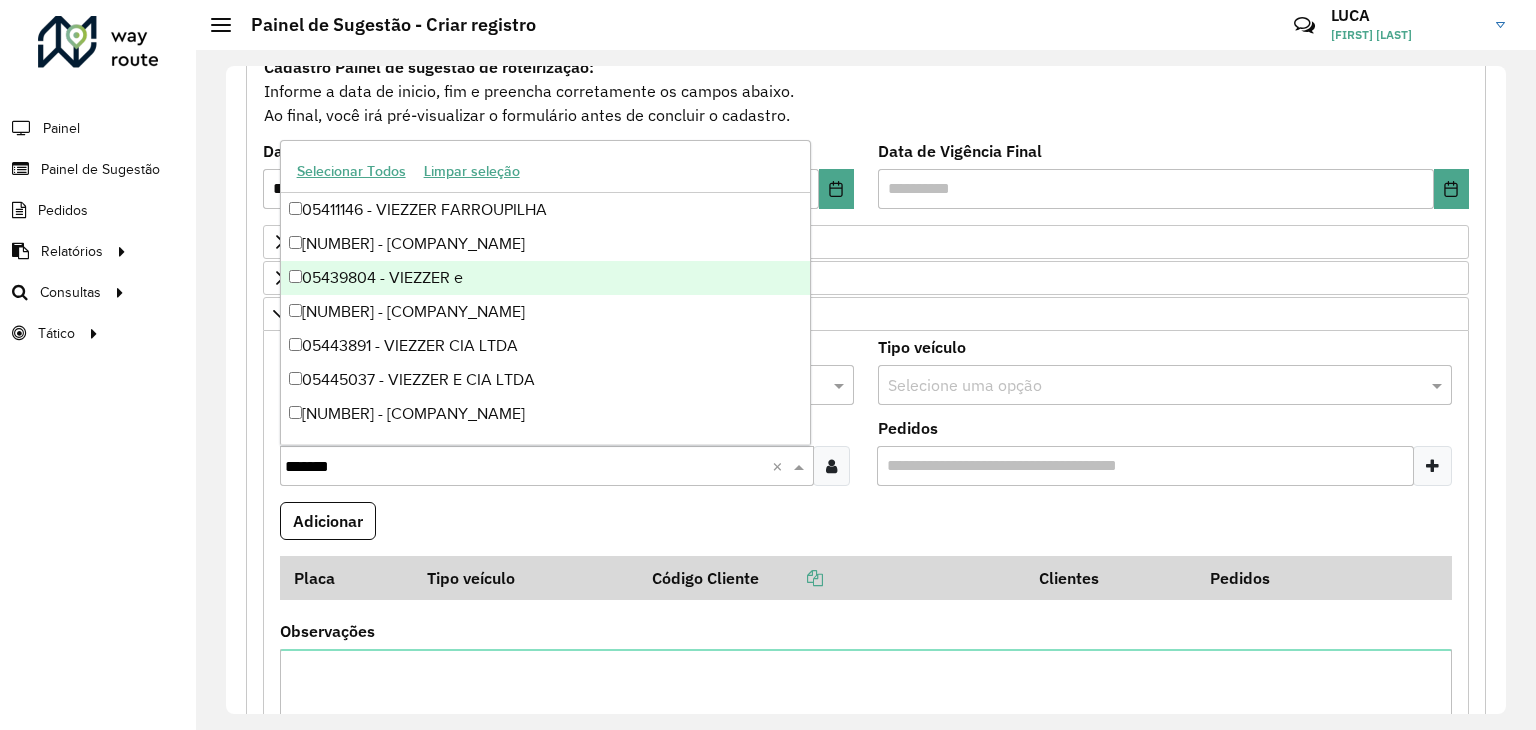 paste on "*****" 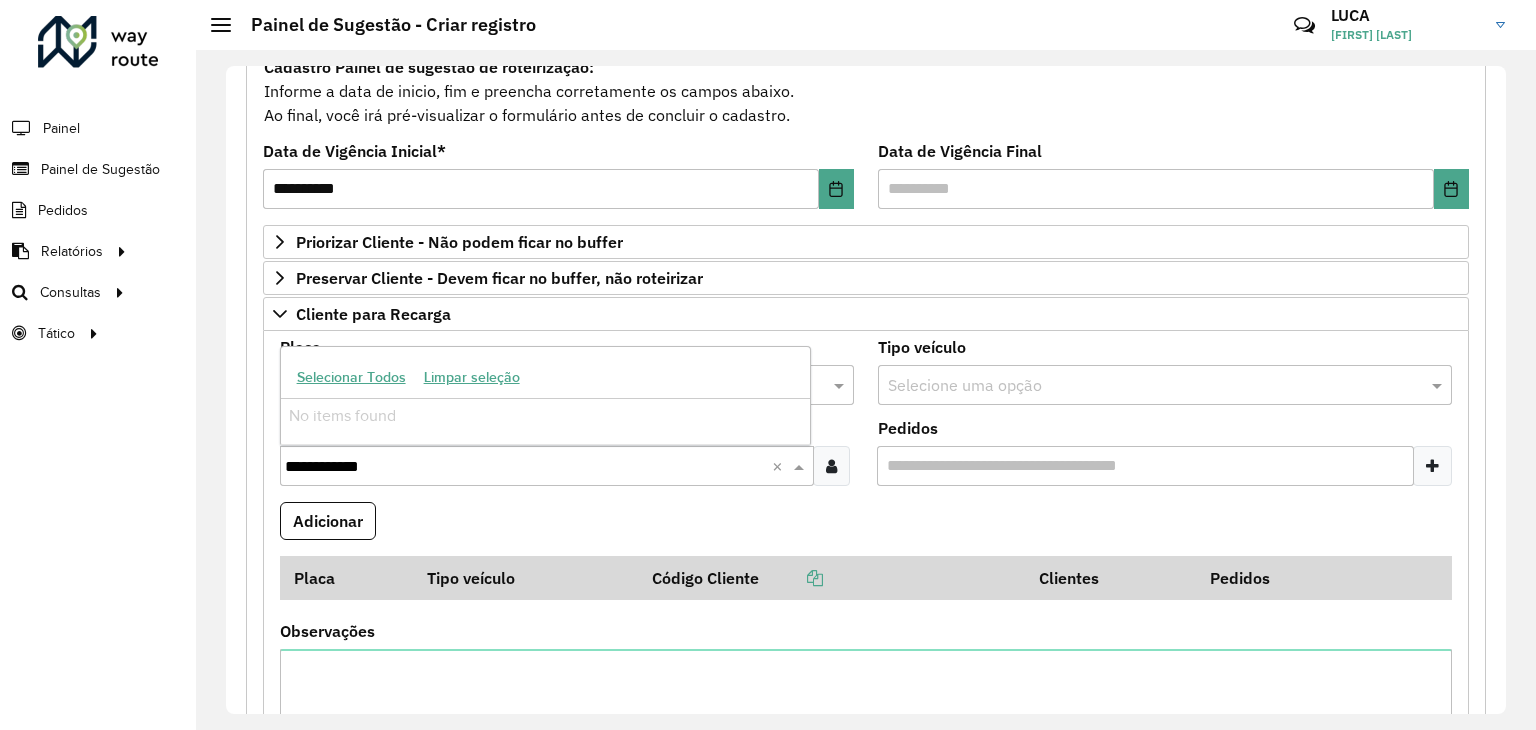 paste 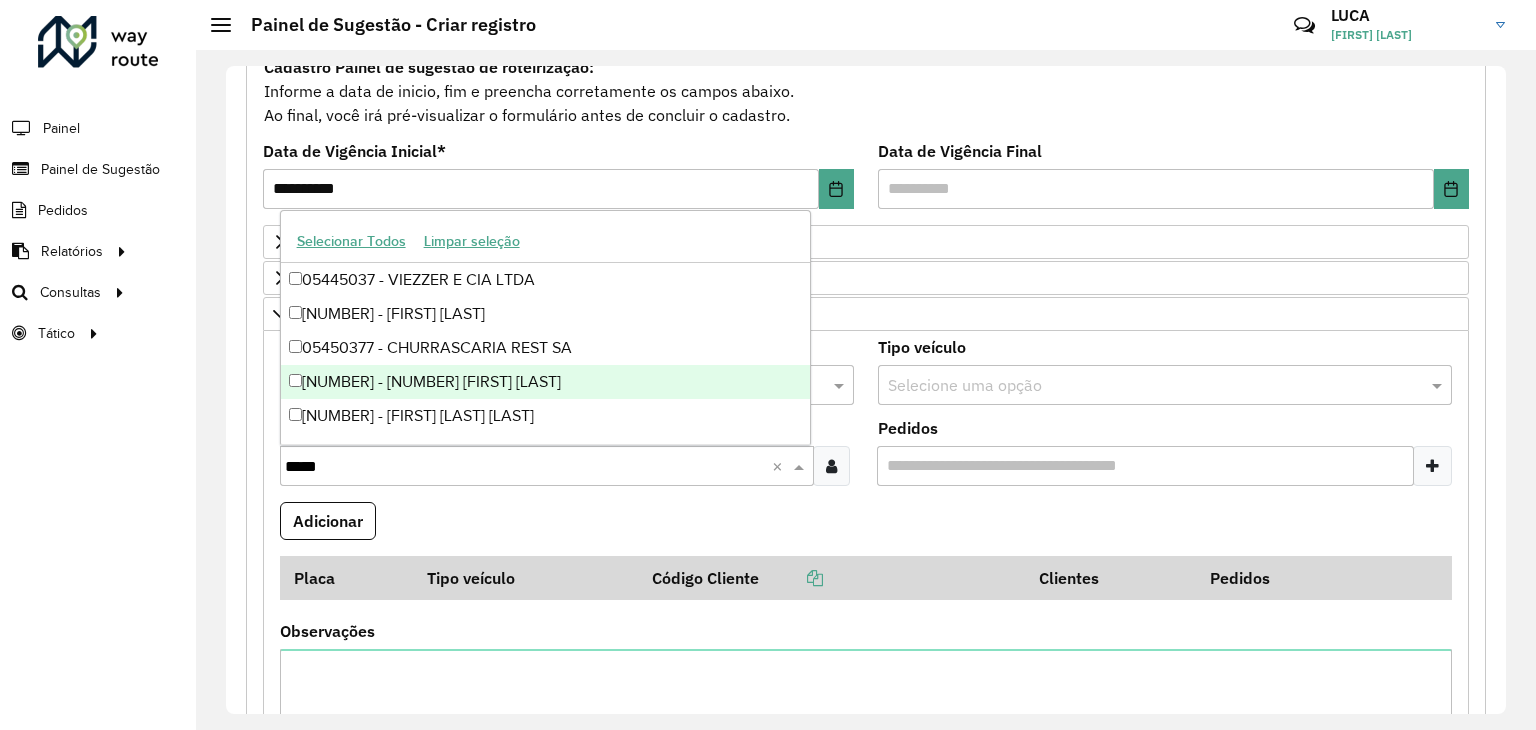 click on "*****" at bounding box center (528, 467) 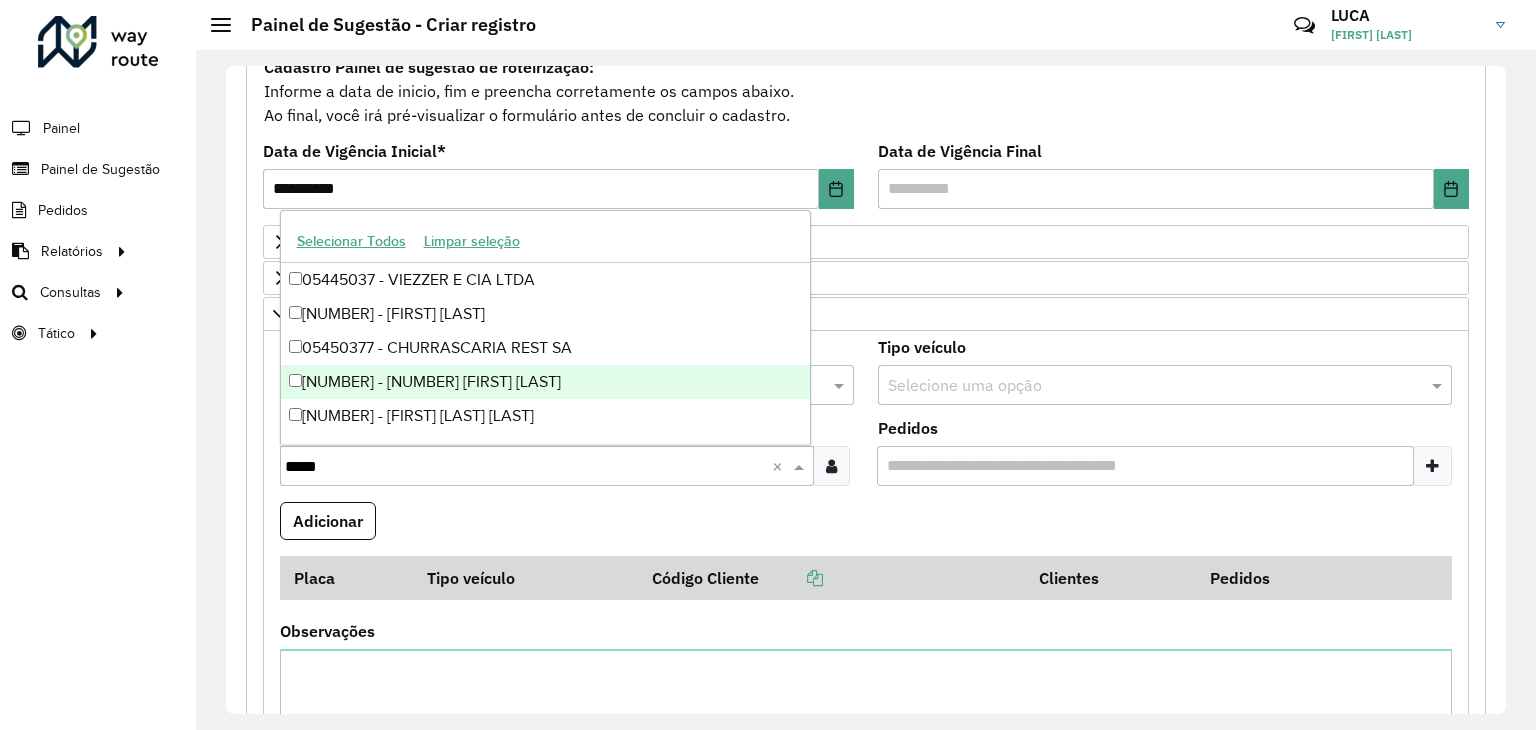 click on "*****" at bounding box center (528, 467) 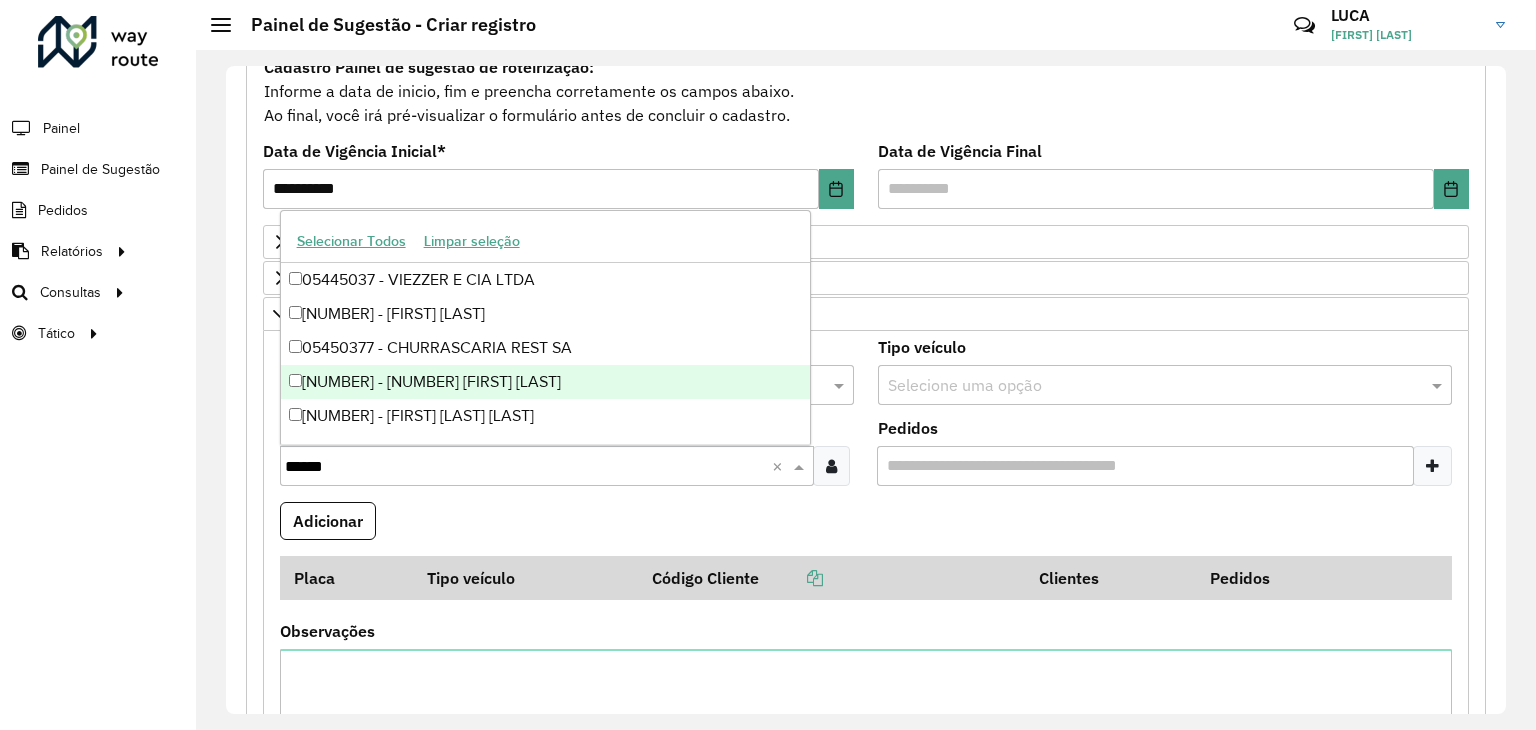 type on "*******" 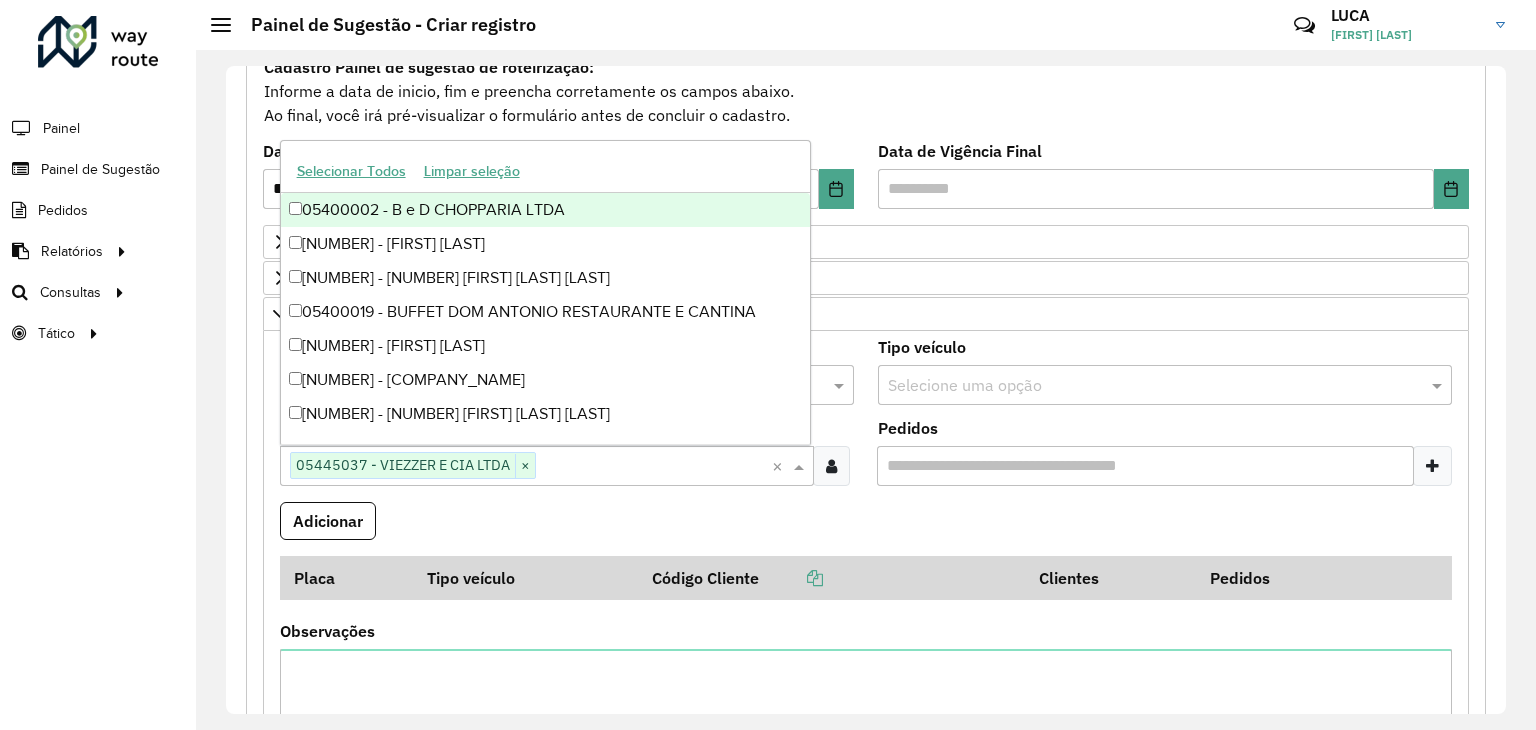 click on "Clientes Clique no botão para buscar clientes [NUMBER] - [COMPANY_NAME] × ×" at bounding box center [567, 461] 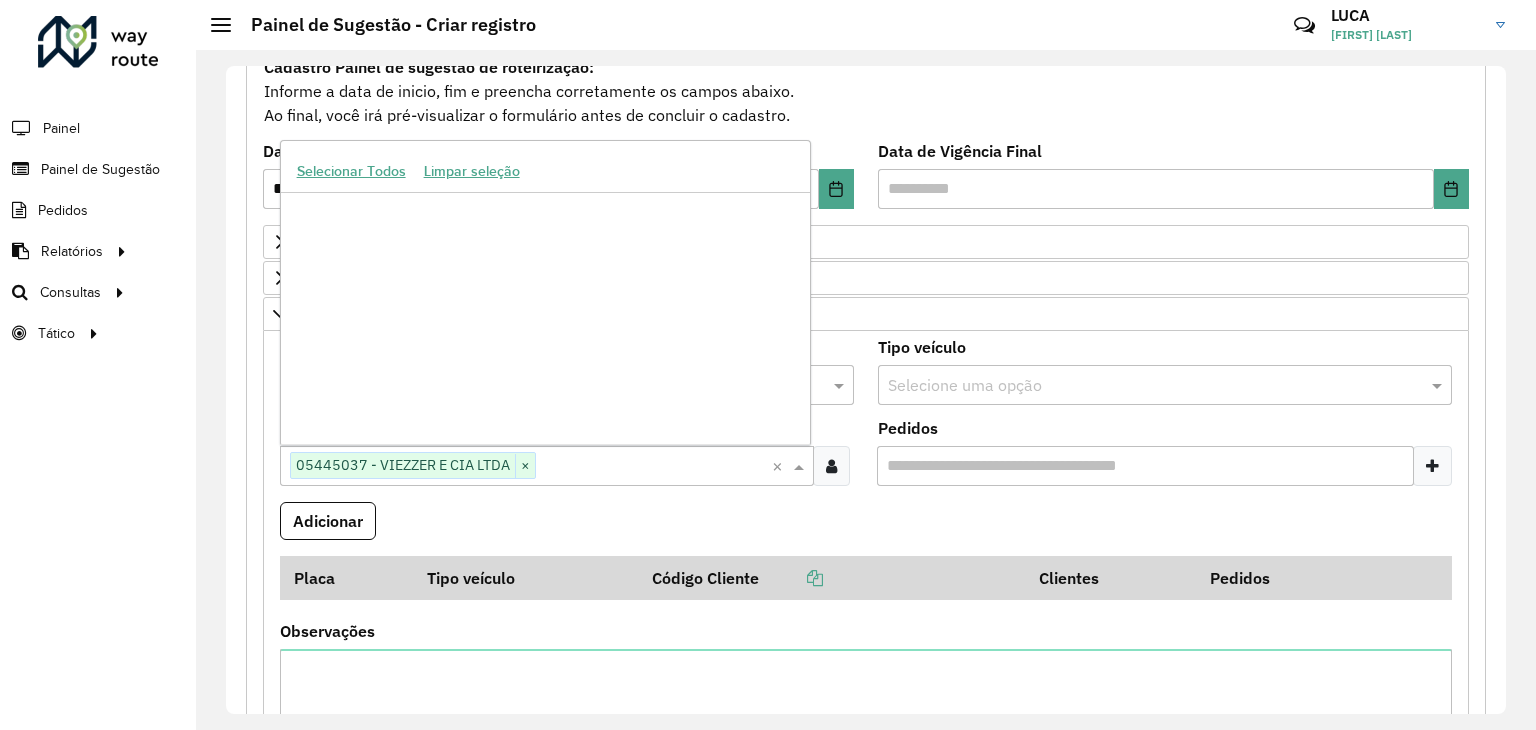 click at bounding box center [654, 467] 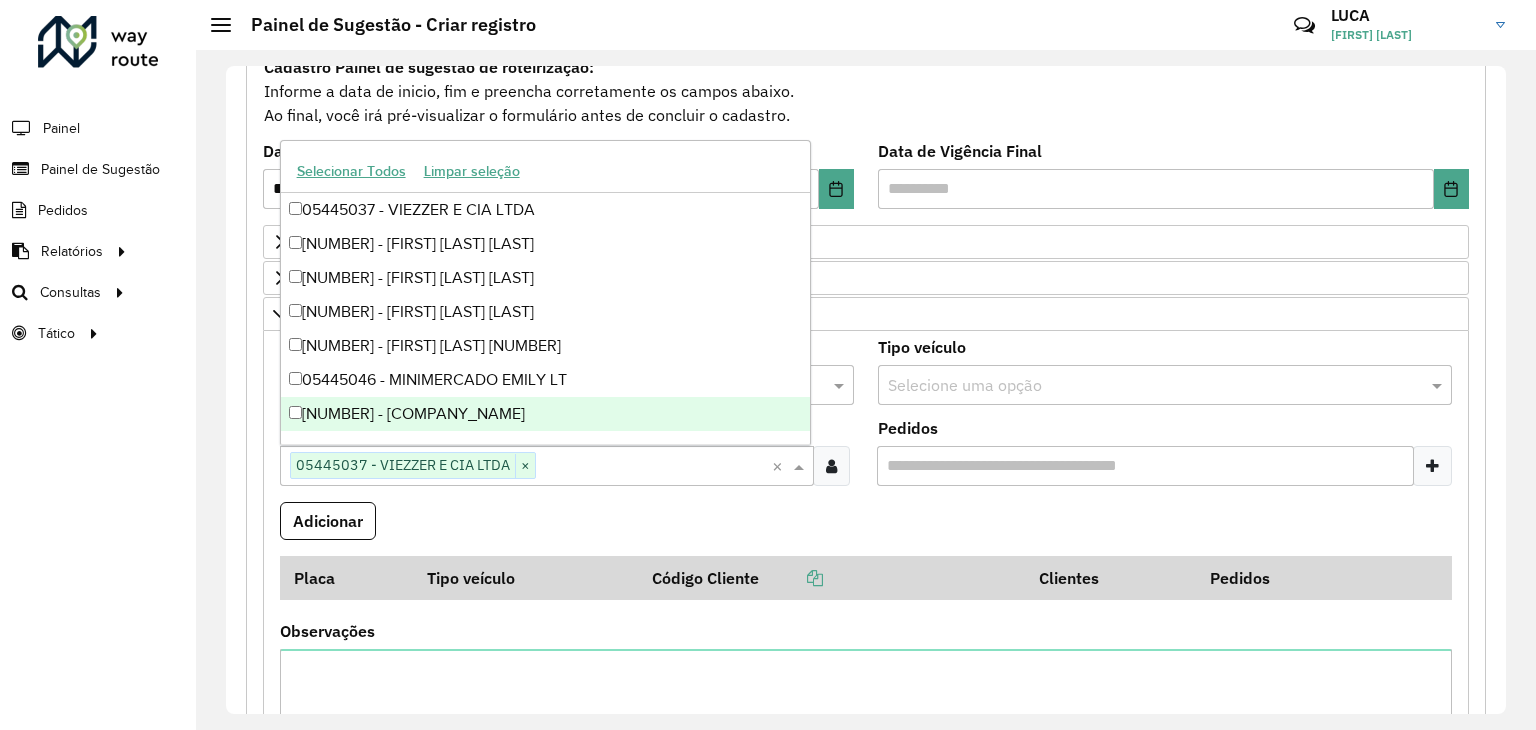 click on "Adicionar" at bounding box center [866, 529] 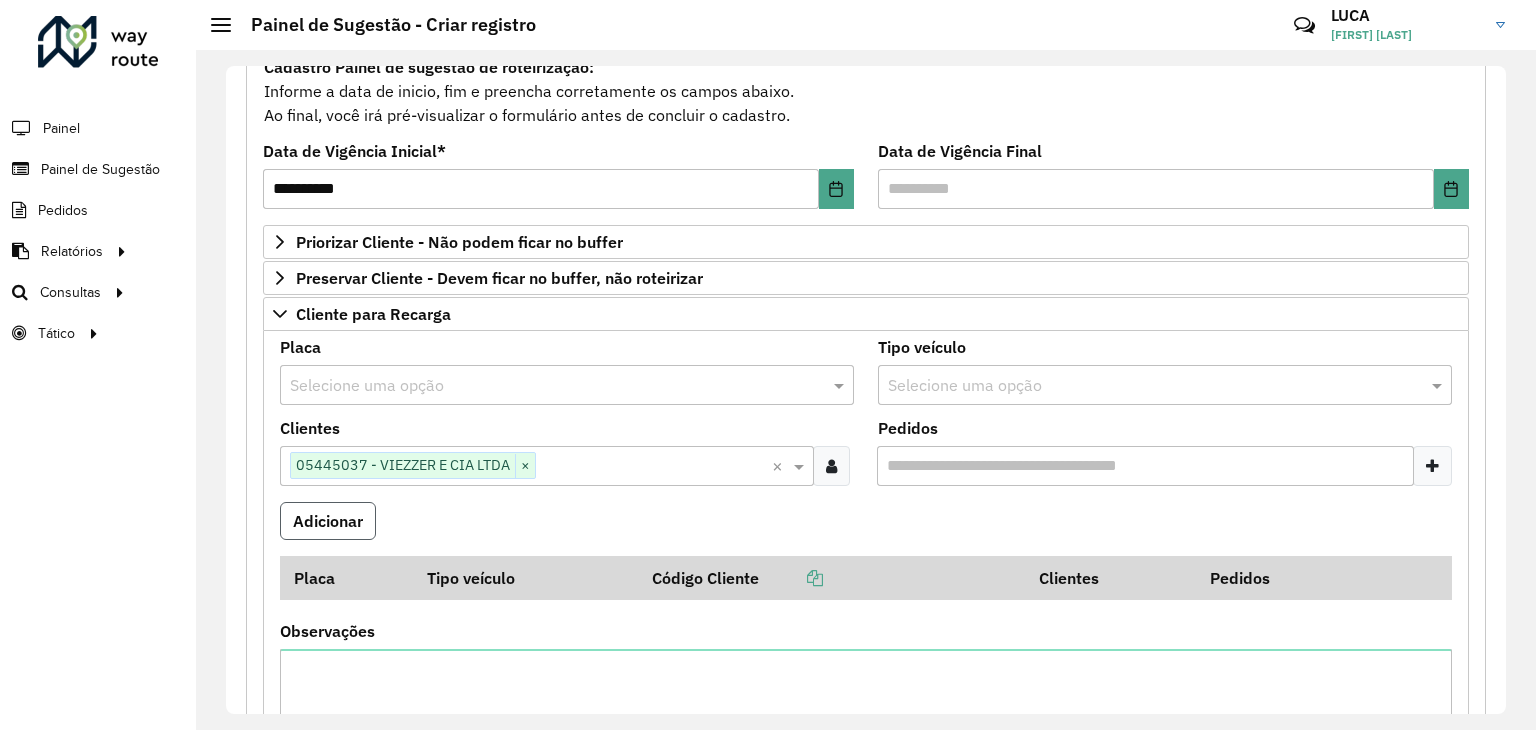 click on "Adicionar" at bounding box center [328, 521] 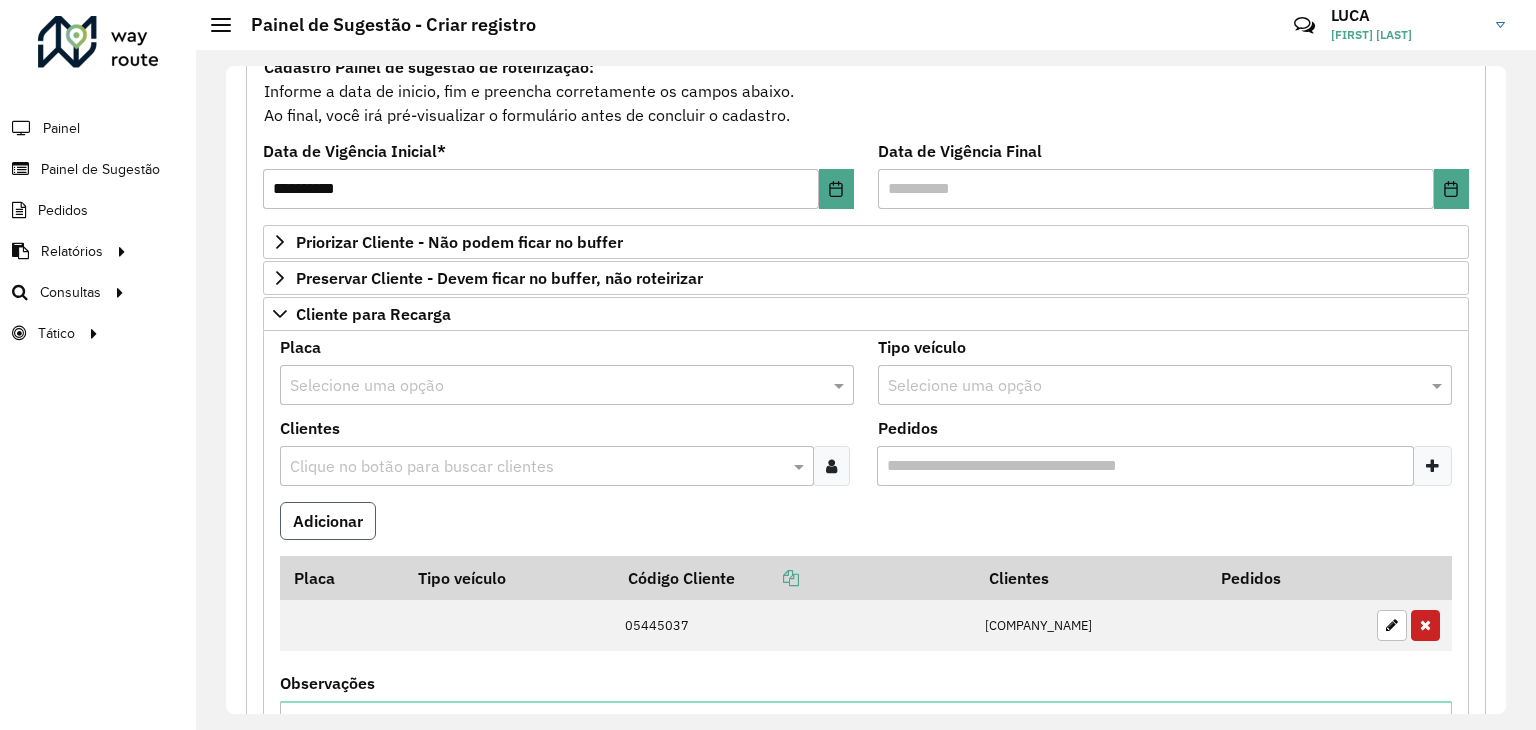 click on "Adicionar" at bounding box center (328, 521) 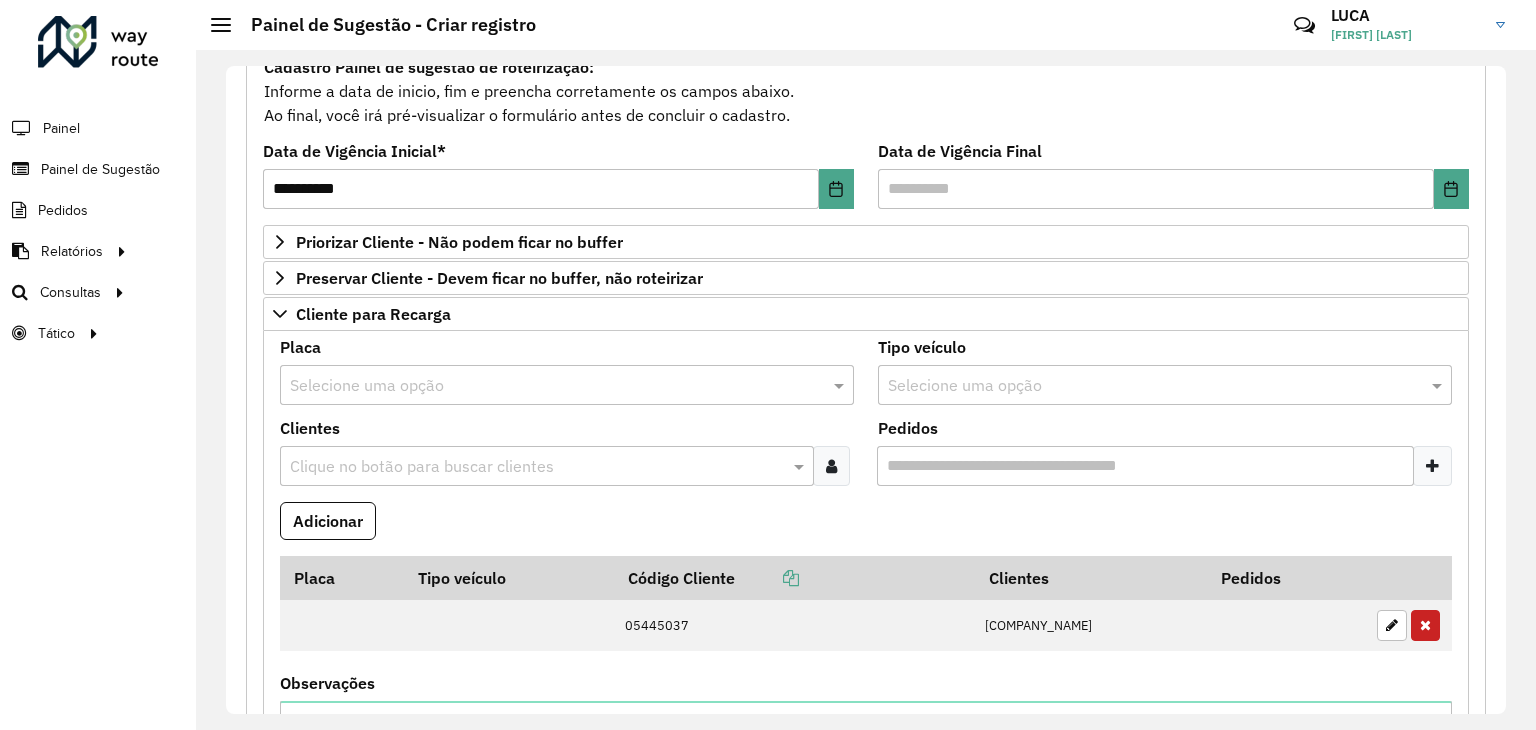 click at bounding box center (537, 467) 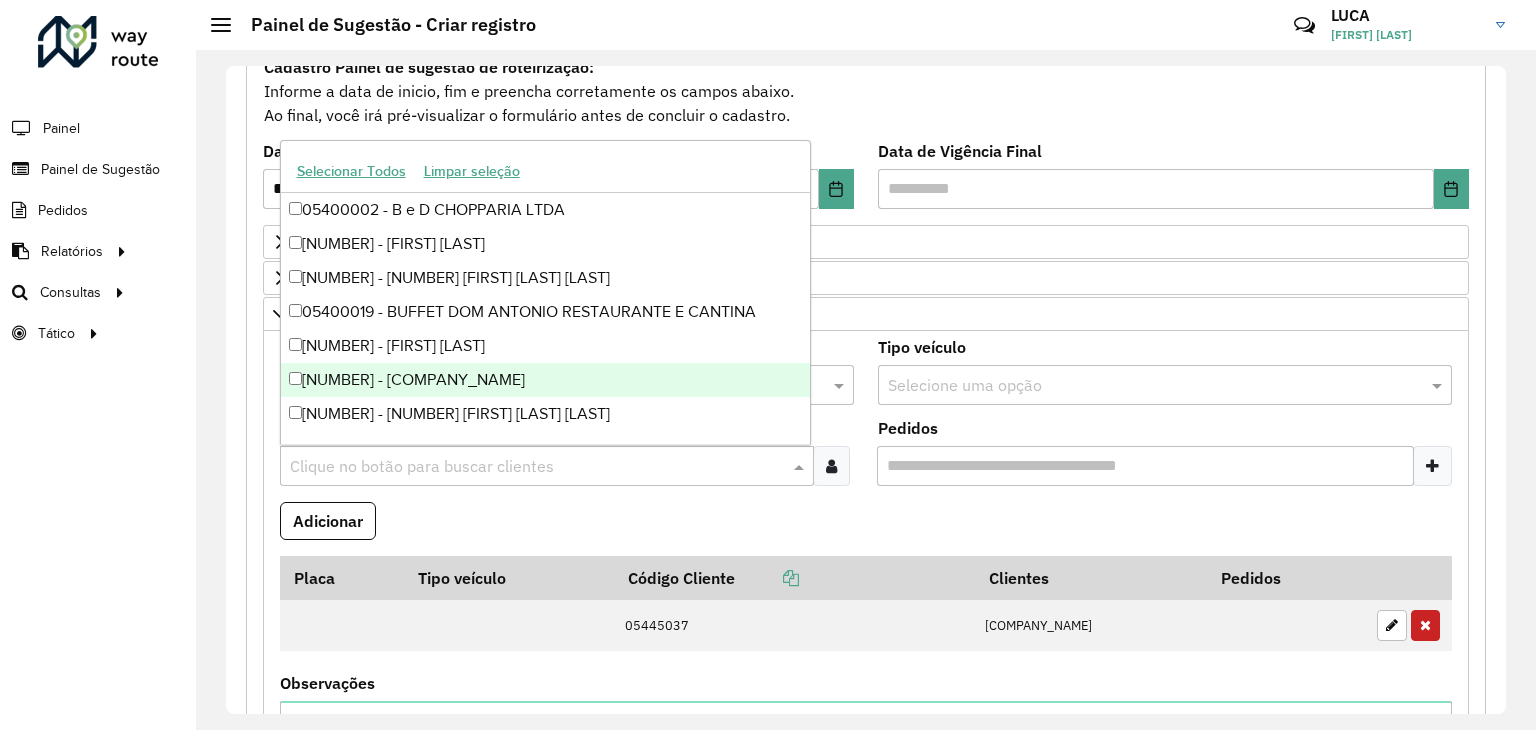 paste on "*****" 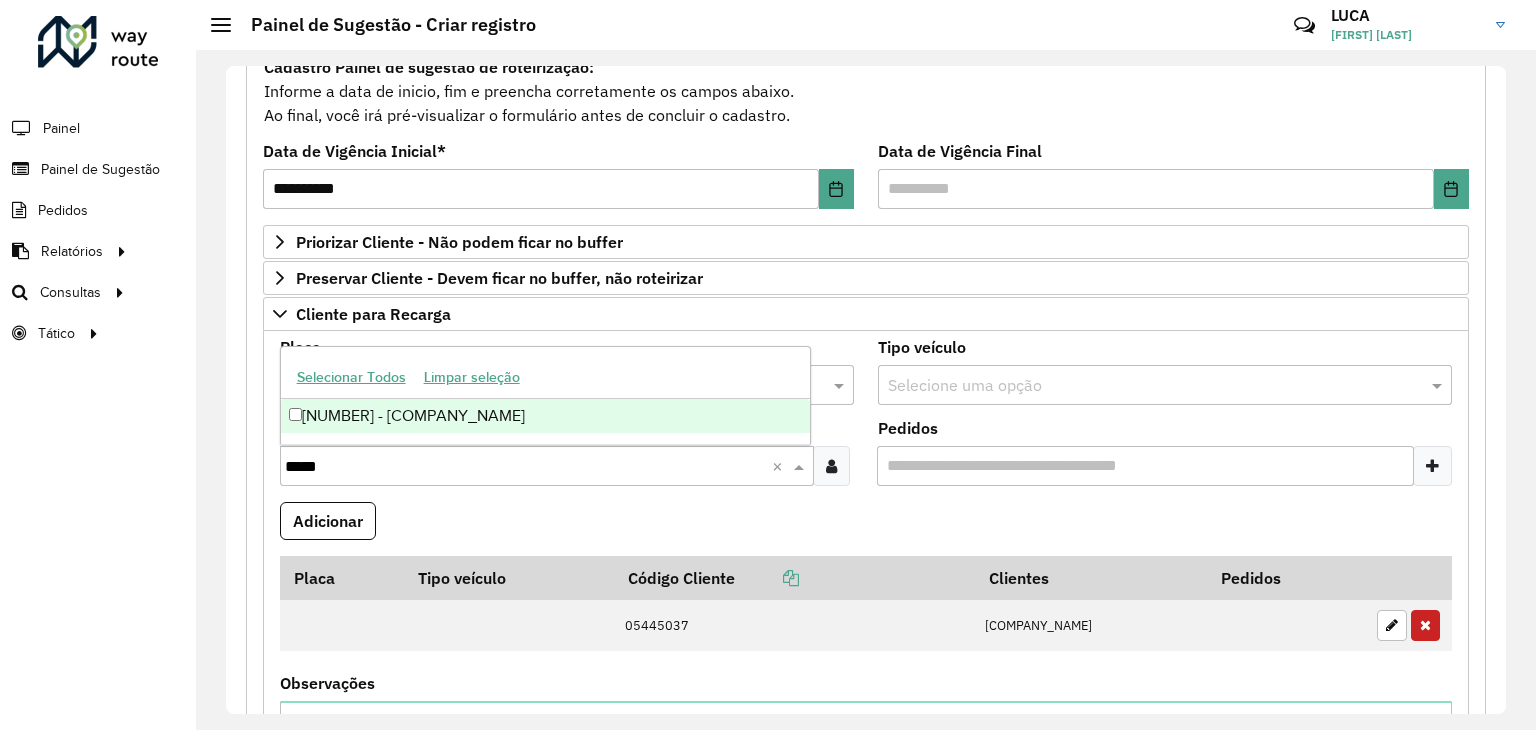 click on "[NUMBER] - [COMPANY_NAME]" at bounding box center (546, 416) 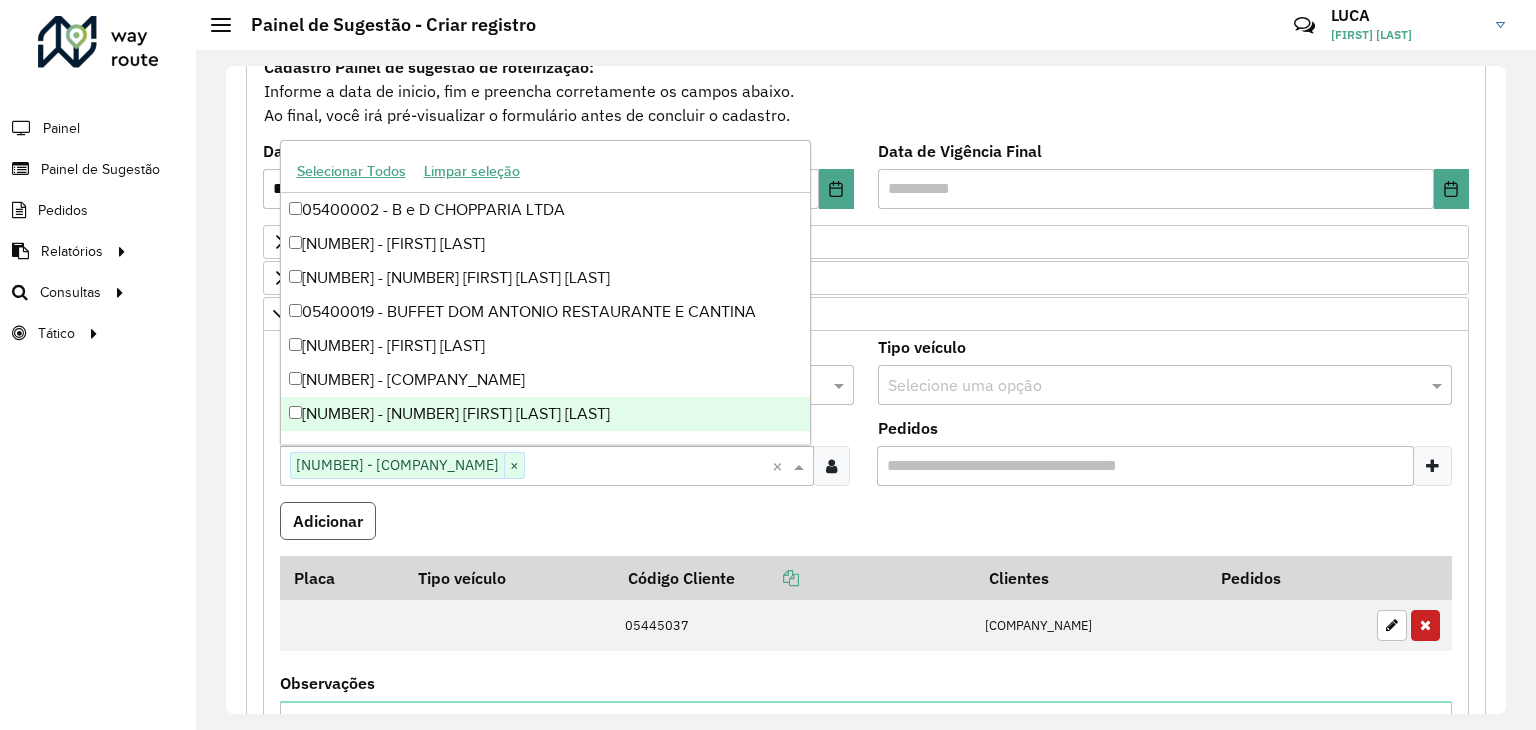 click on "Adicionar" at bounding box center (328, 521) 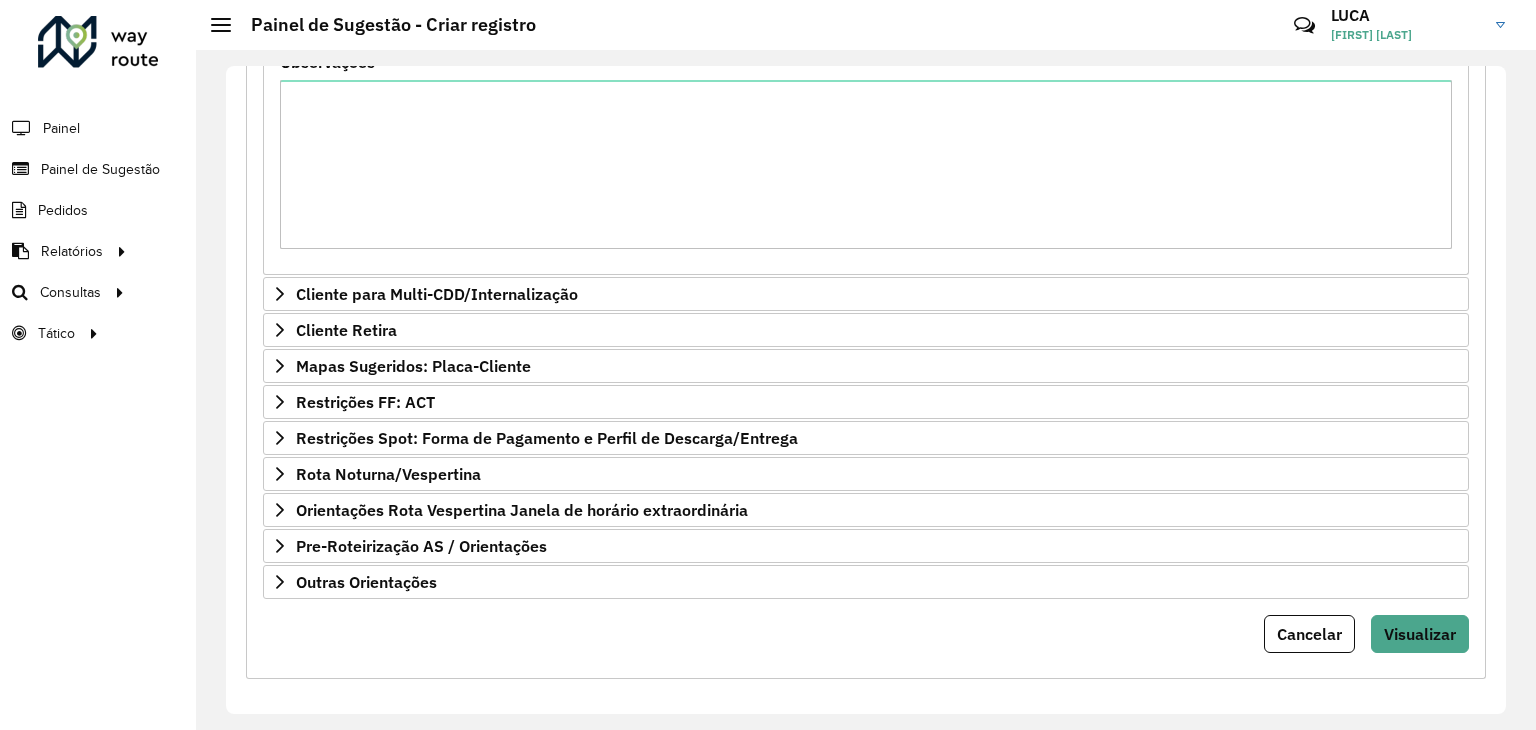 scroll, scrollTop: 876, scrollLeft: 0, axis: vertical 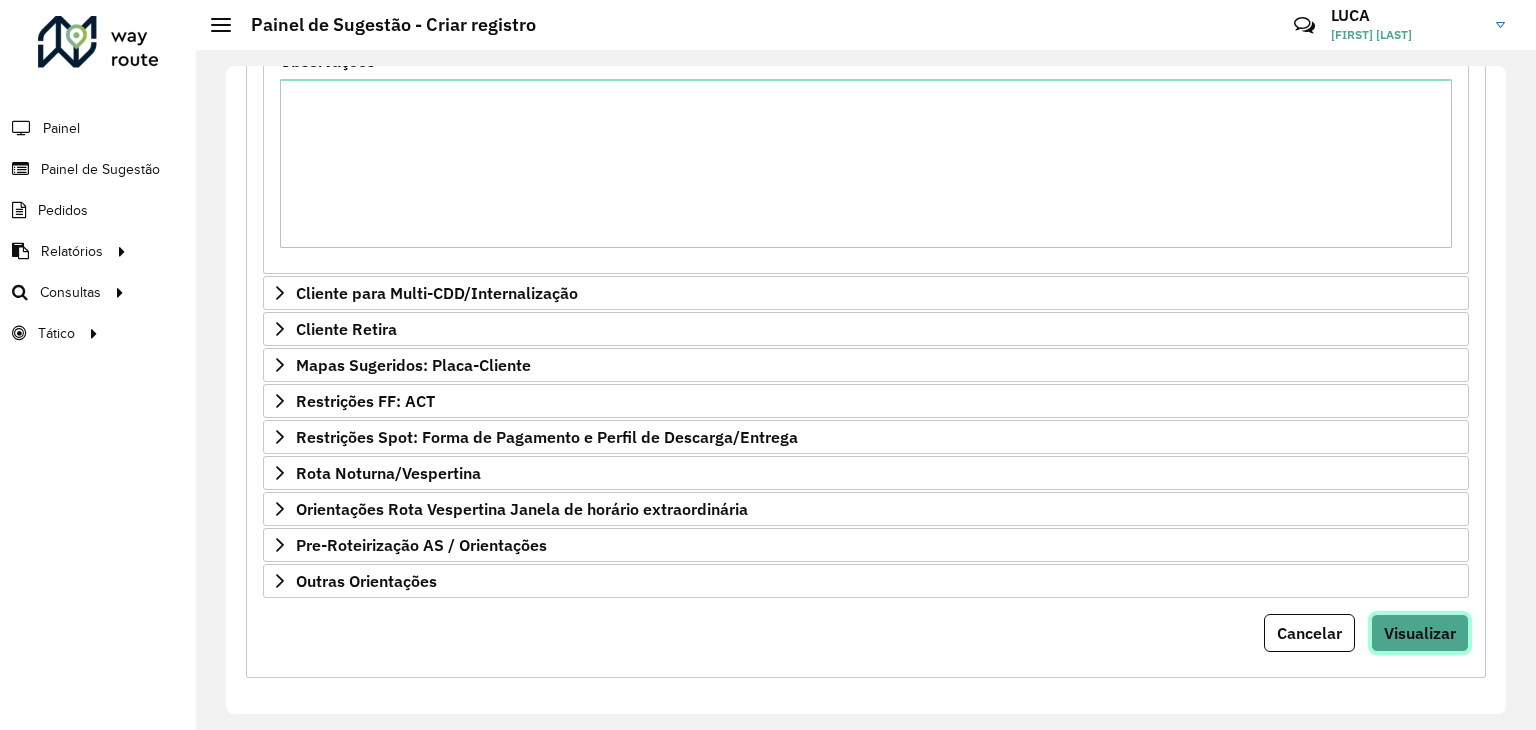 click on "Visualizar" at bounding box center (1420, 633) 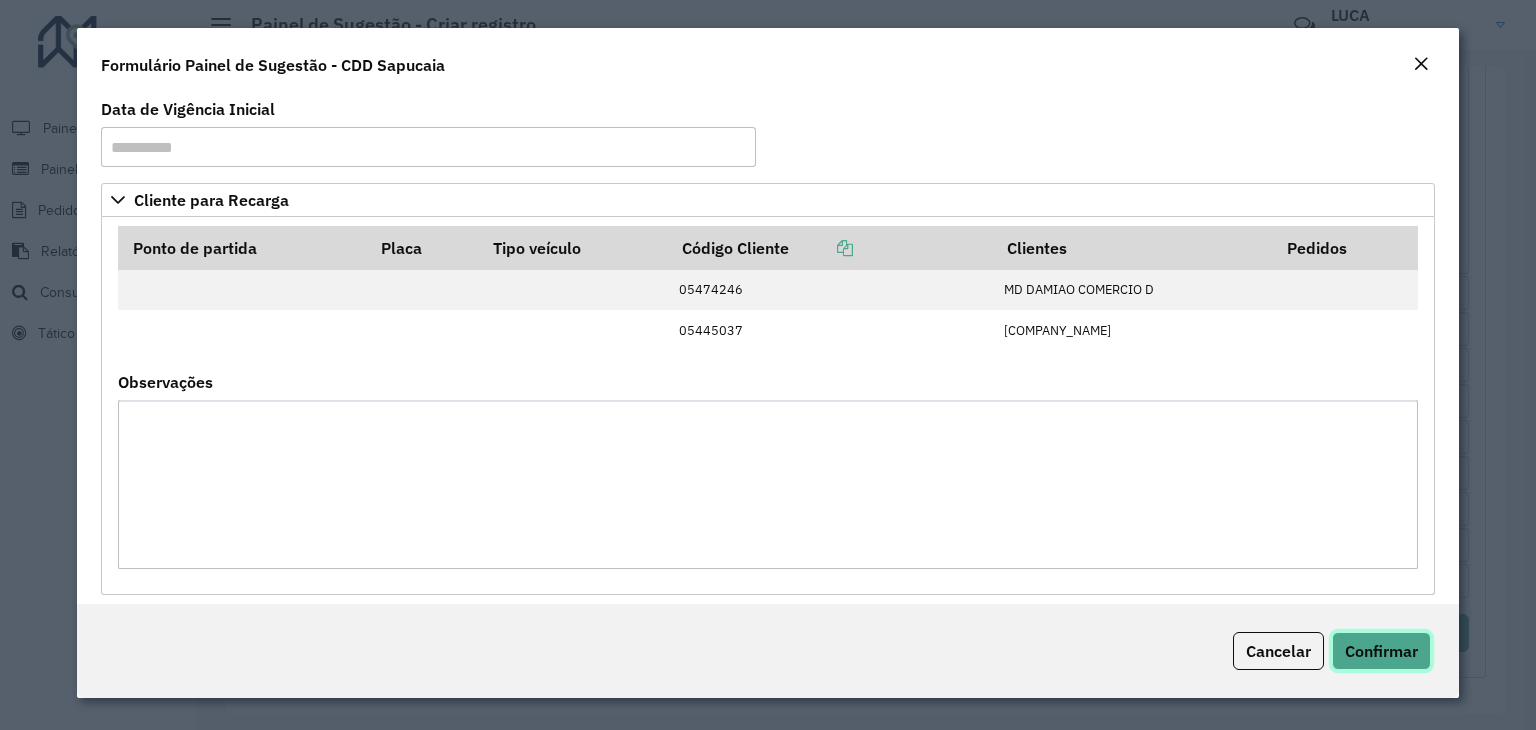 click on "Confirmar" 